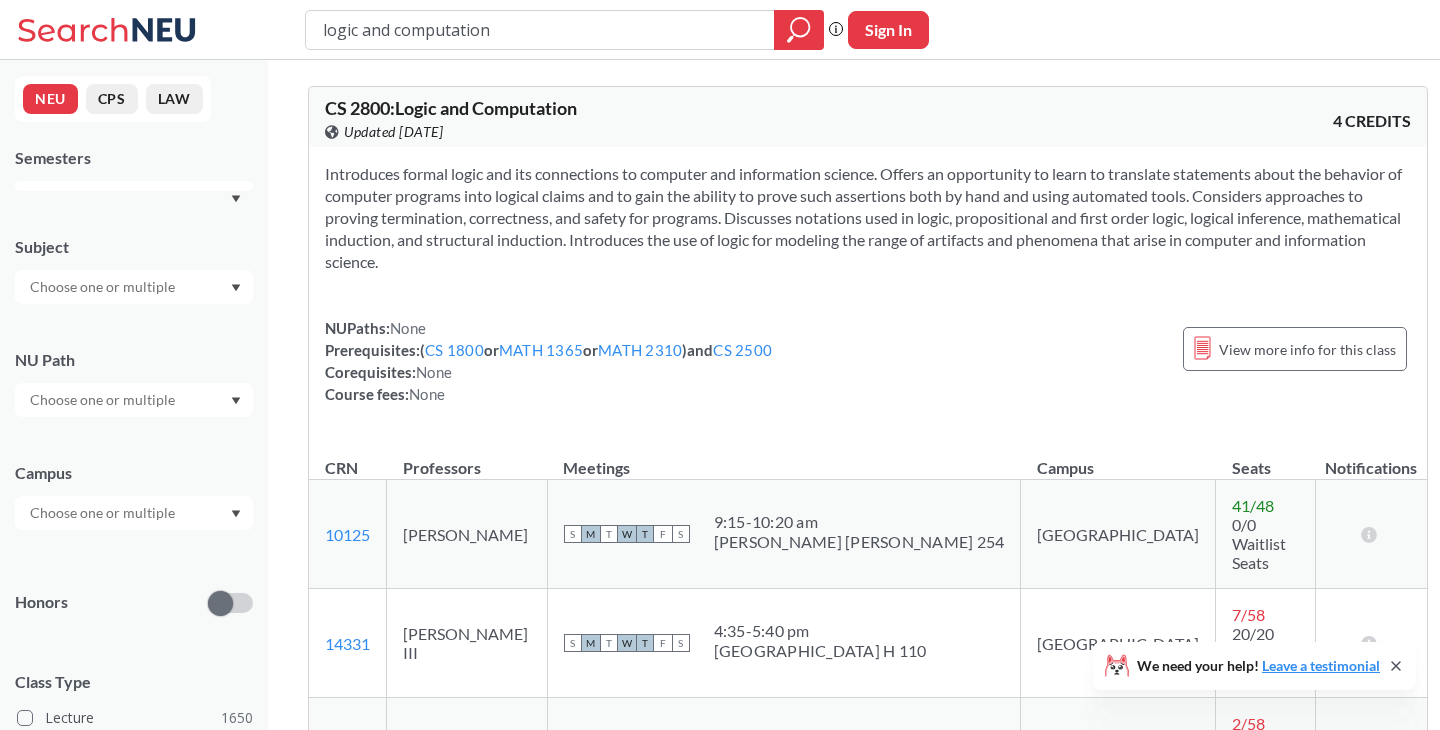 scroll, scrollTop: 0, scrollLeft: 0, axis: both 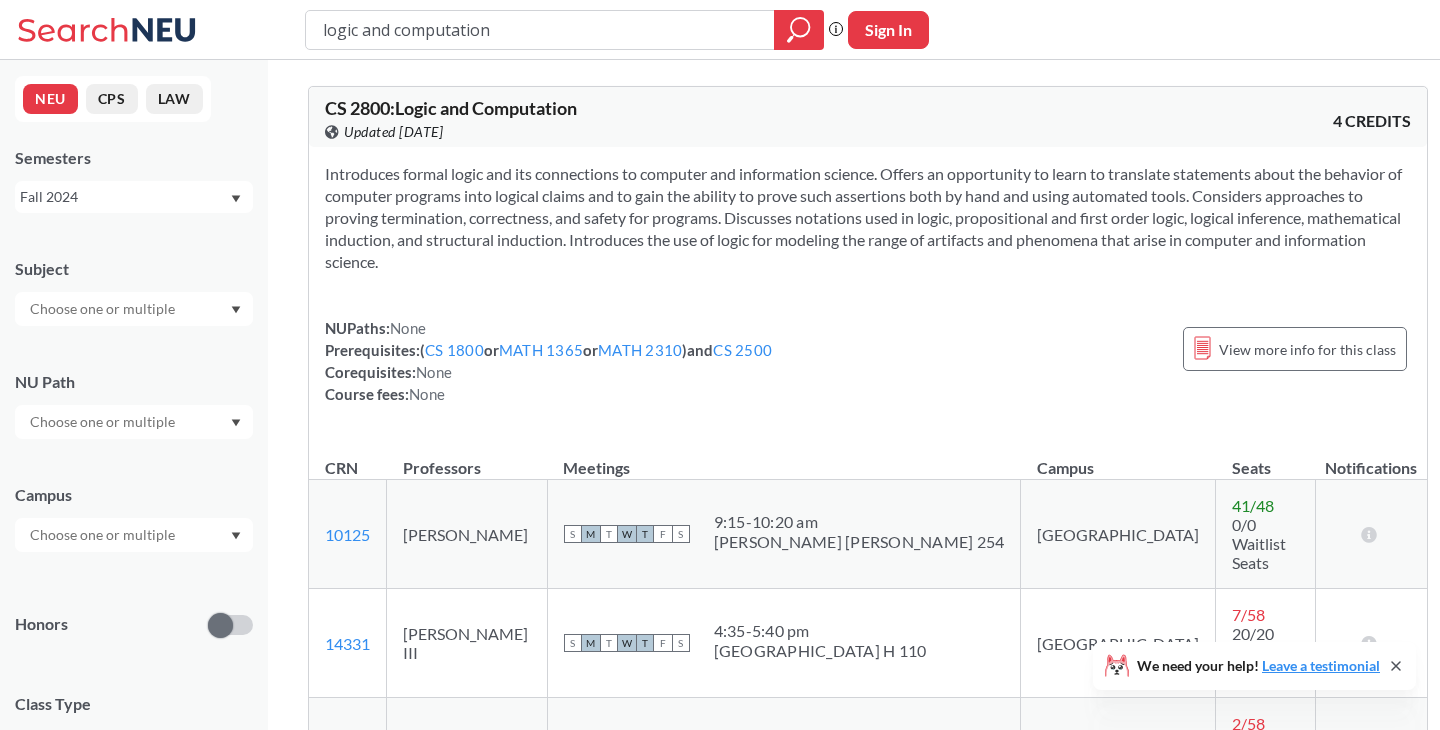 click on "Fall 2024" at bounding box center (124, 197) 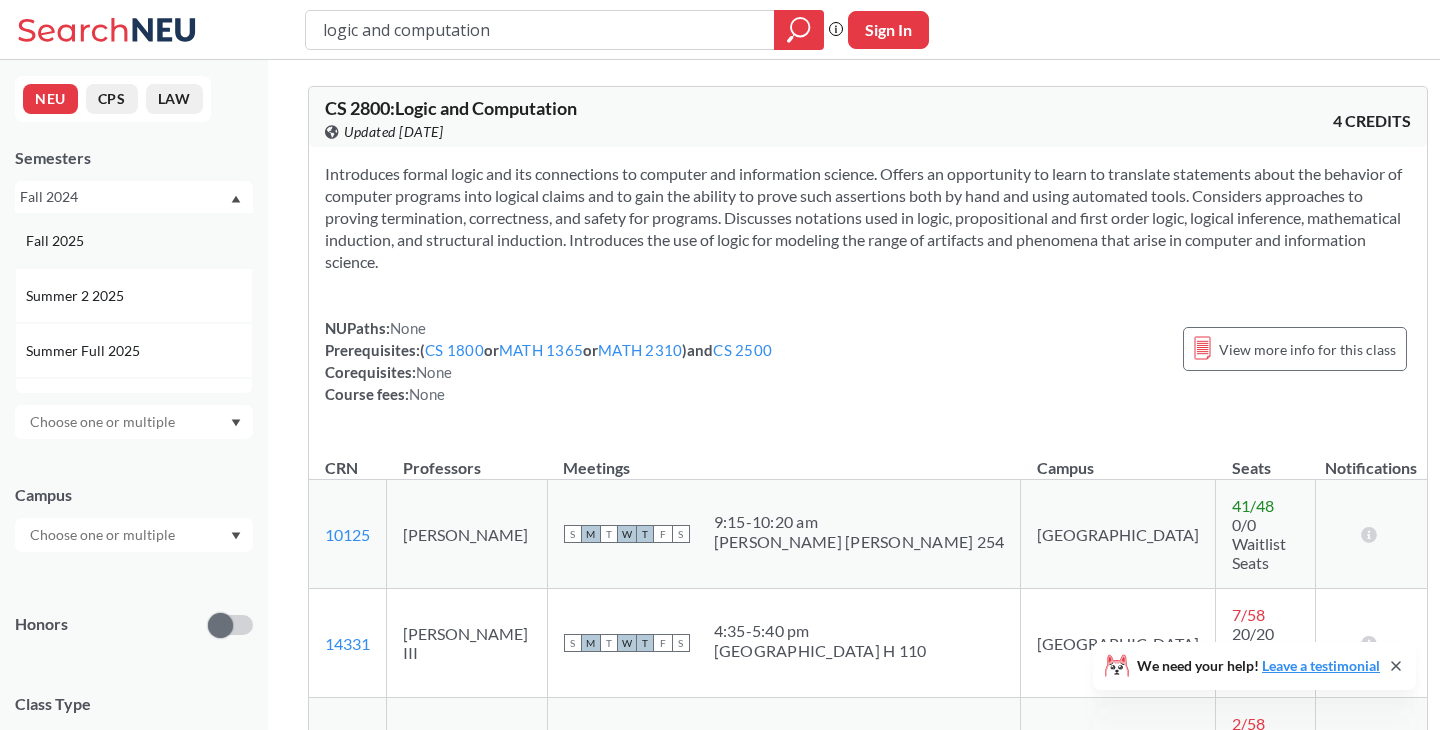 click on "Fall 2025" at bounding box center (139, 241) 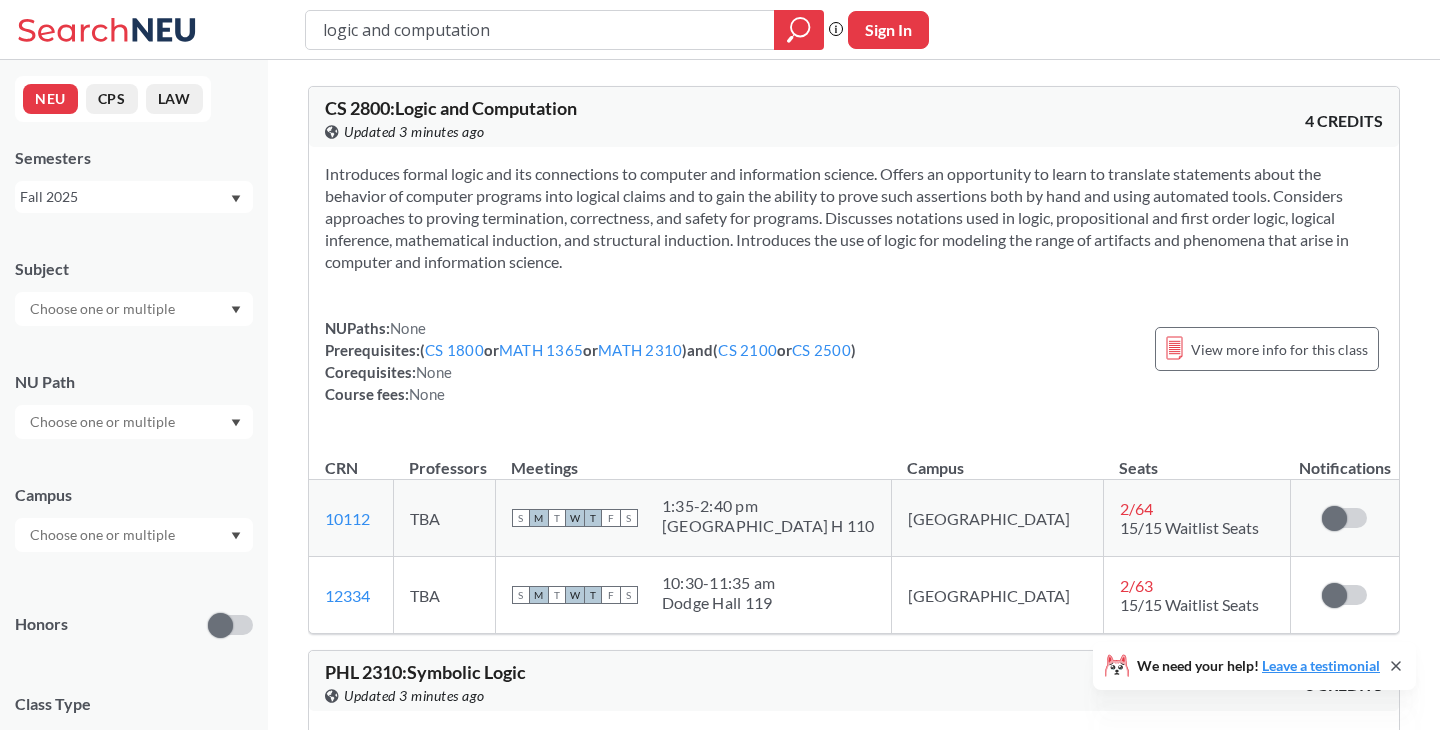 click at bounding box center [104, 309] 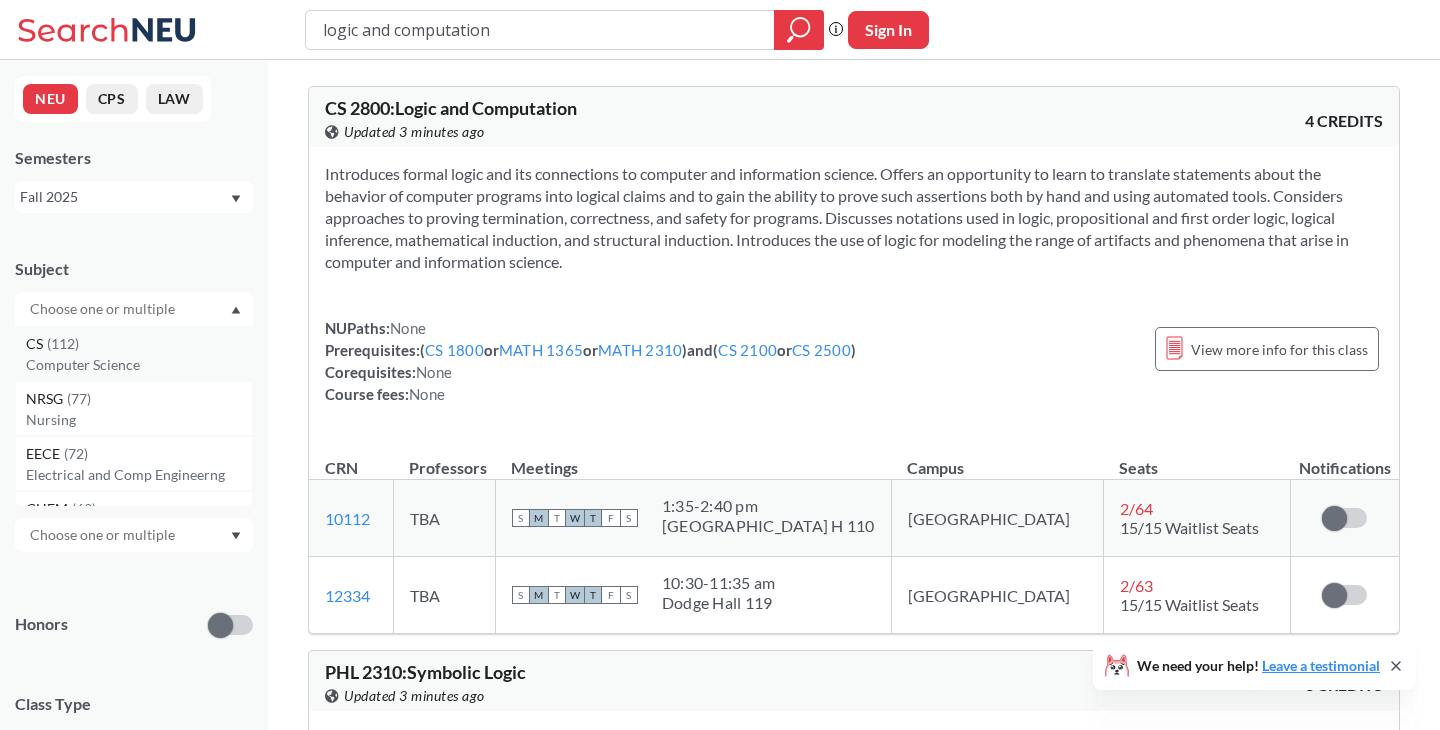 click on "Computer Science" at bounding box center [139, 365] 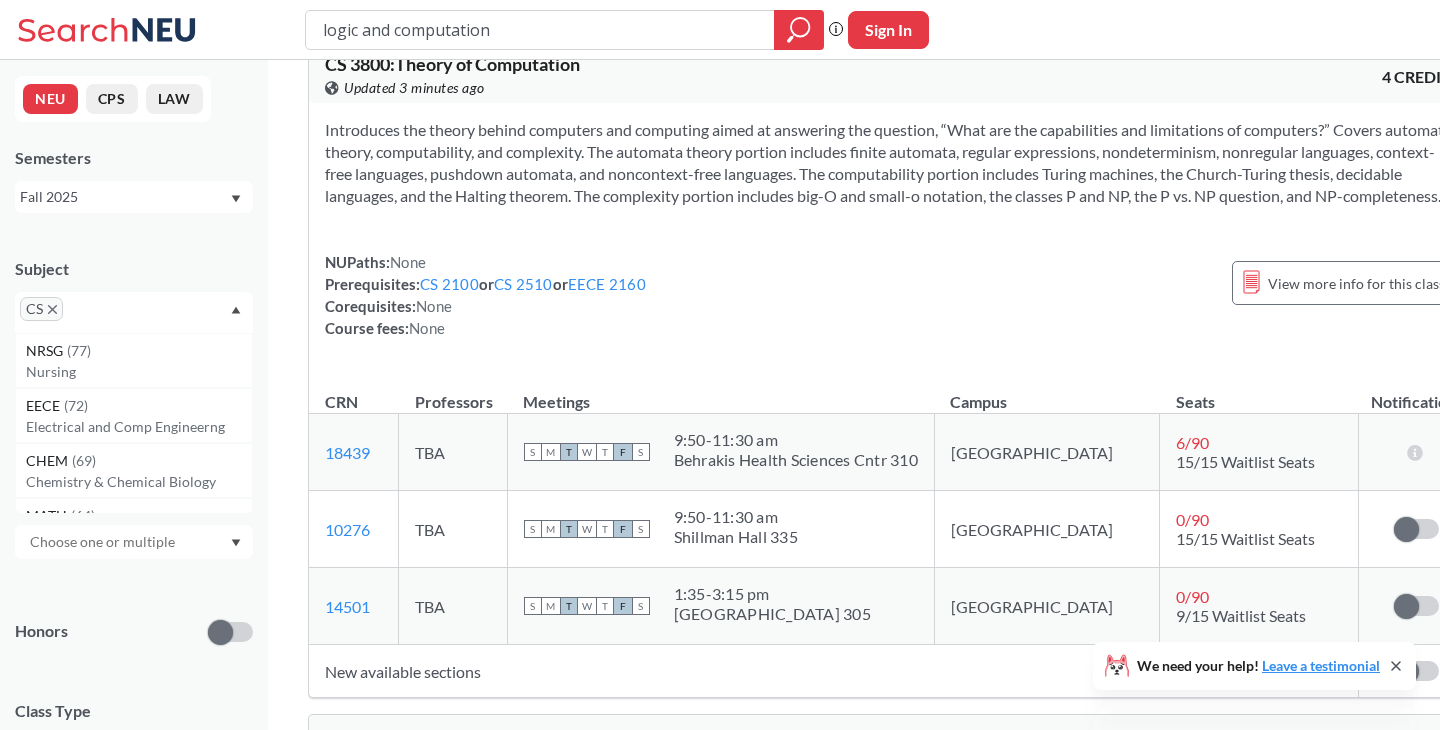 scroll, scrollTop: 836, scrollLeft: 0, axis: vertical 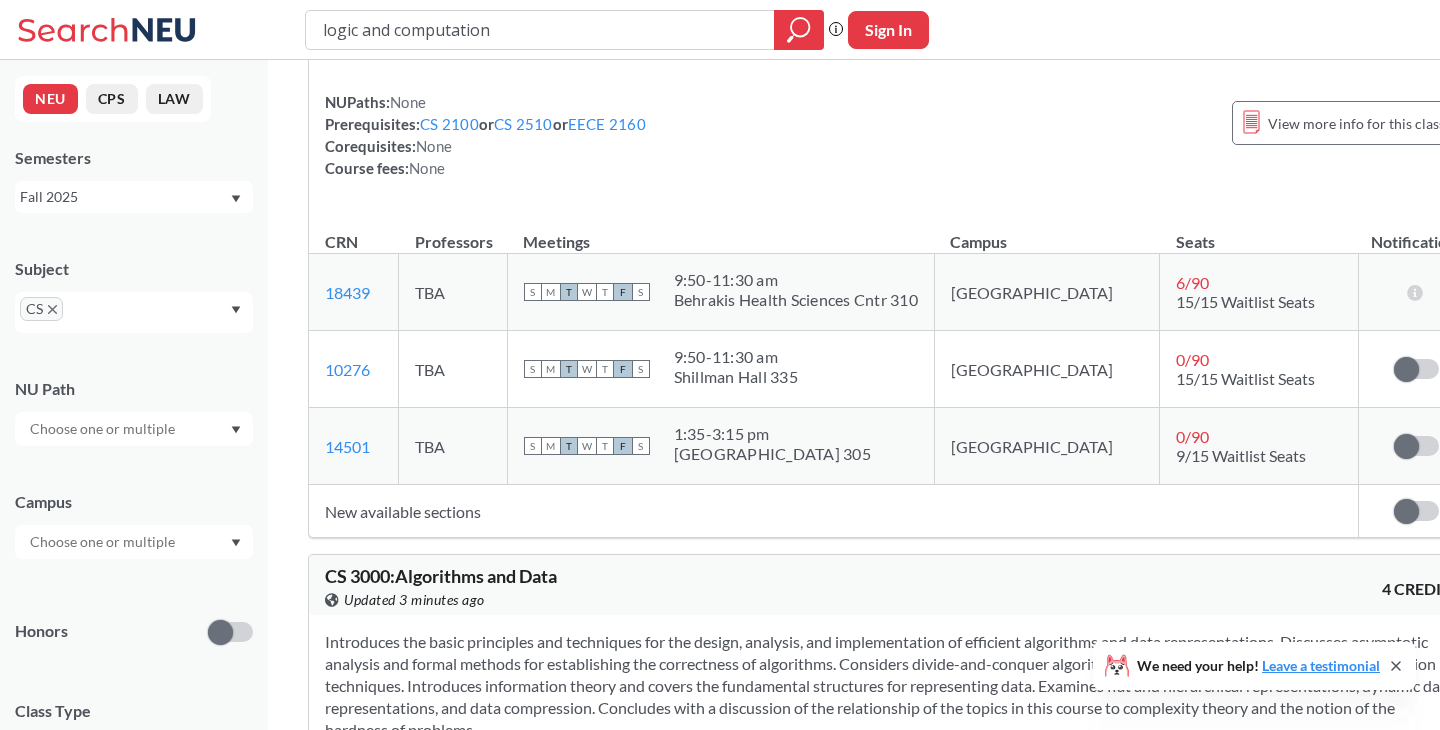 drag, startPoint x: 514, startPoint y: 24, endPoint x: 326, endPoint y: 18, distance: 188.09572 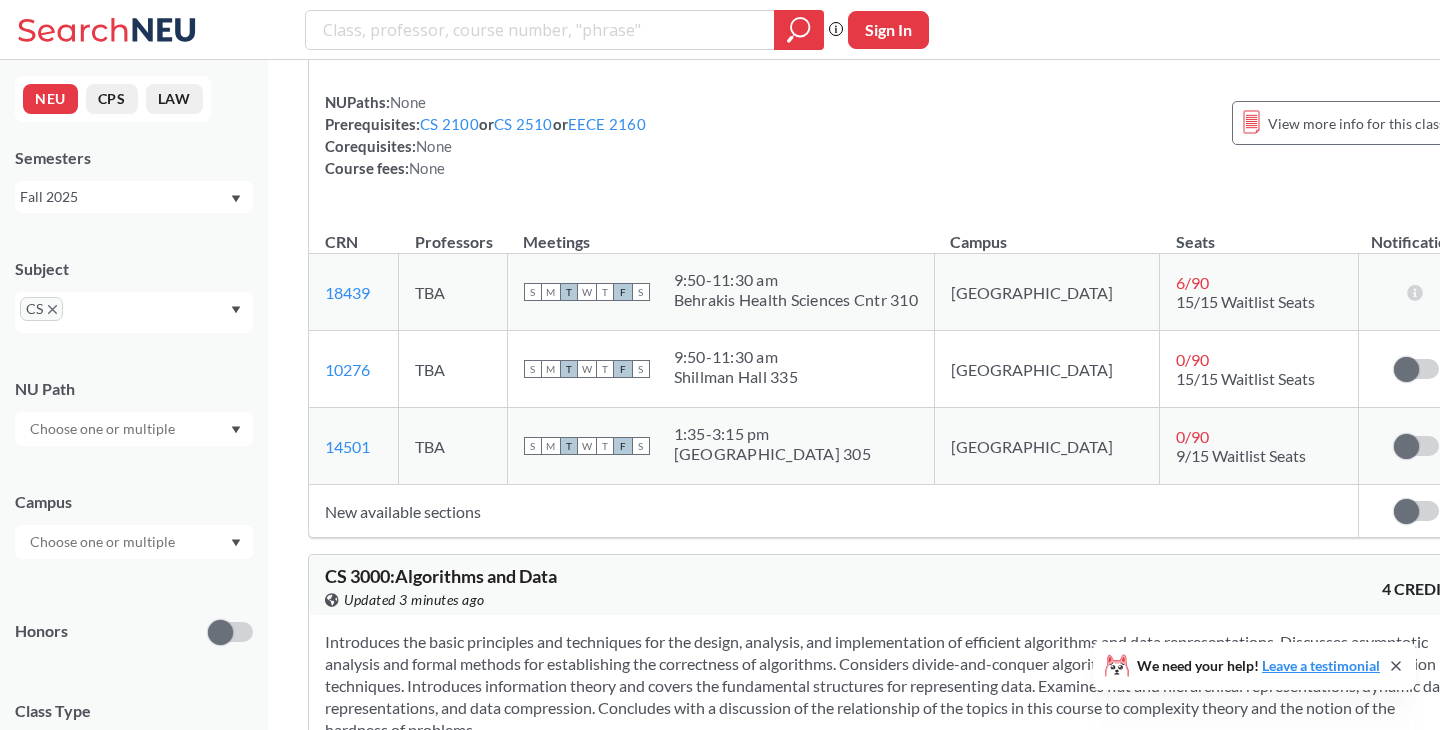 type 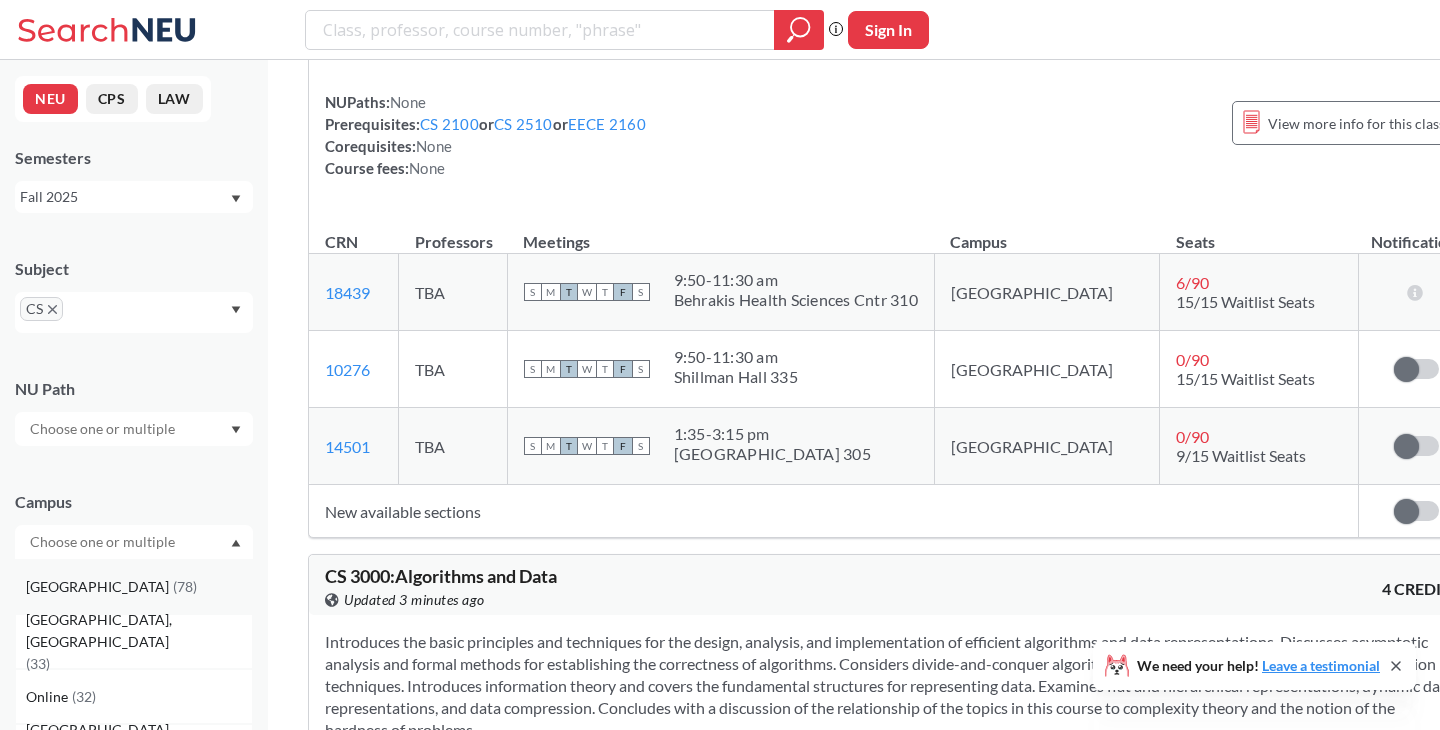 click on "[GEOGRAPHIC_DATA] ( 78 )" at bounding box center (139, 587) 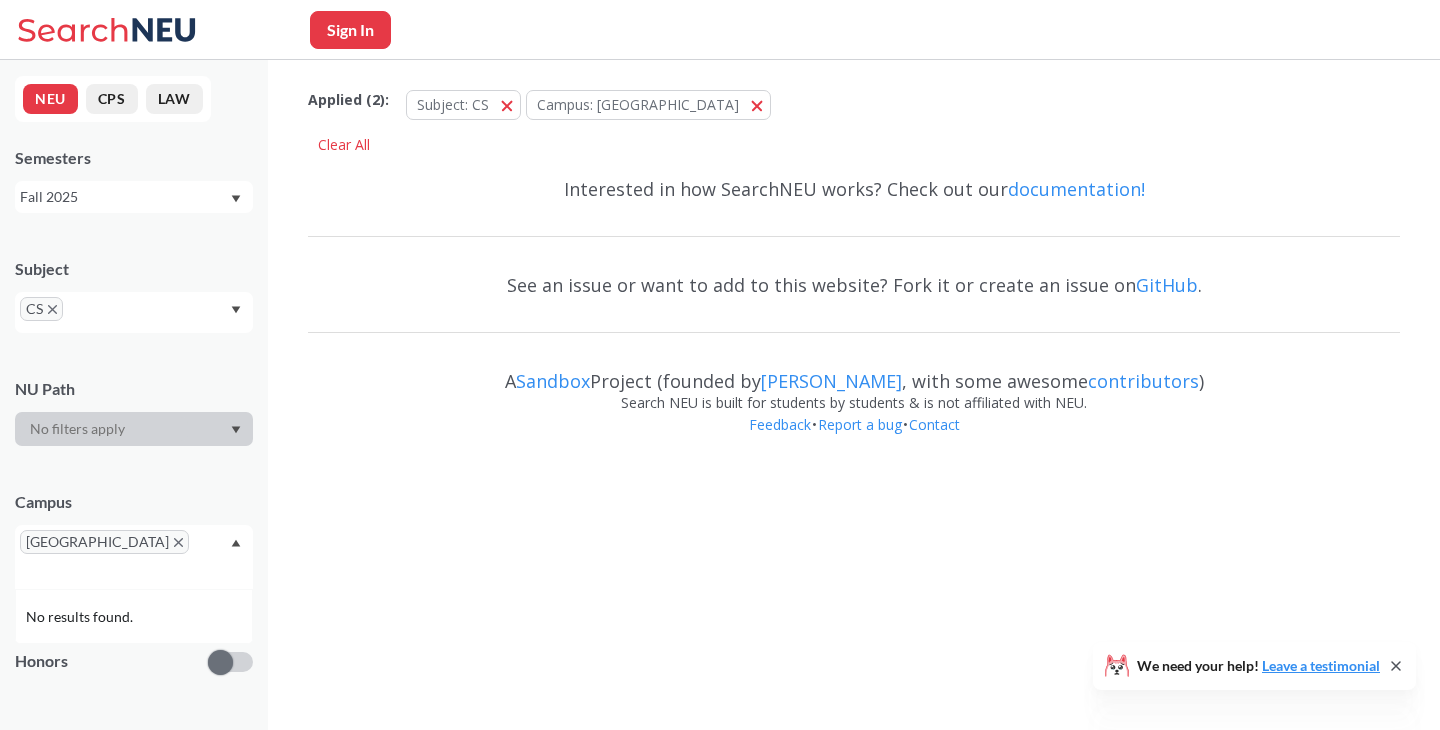 scroll, scrollTop: 0, scrollLeft: 0, axis: both 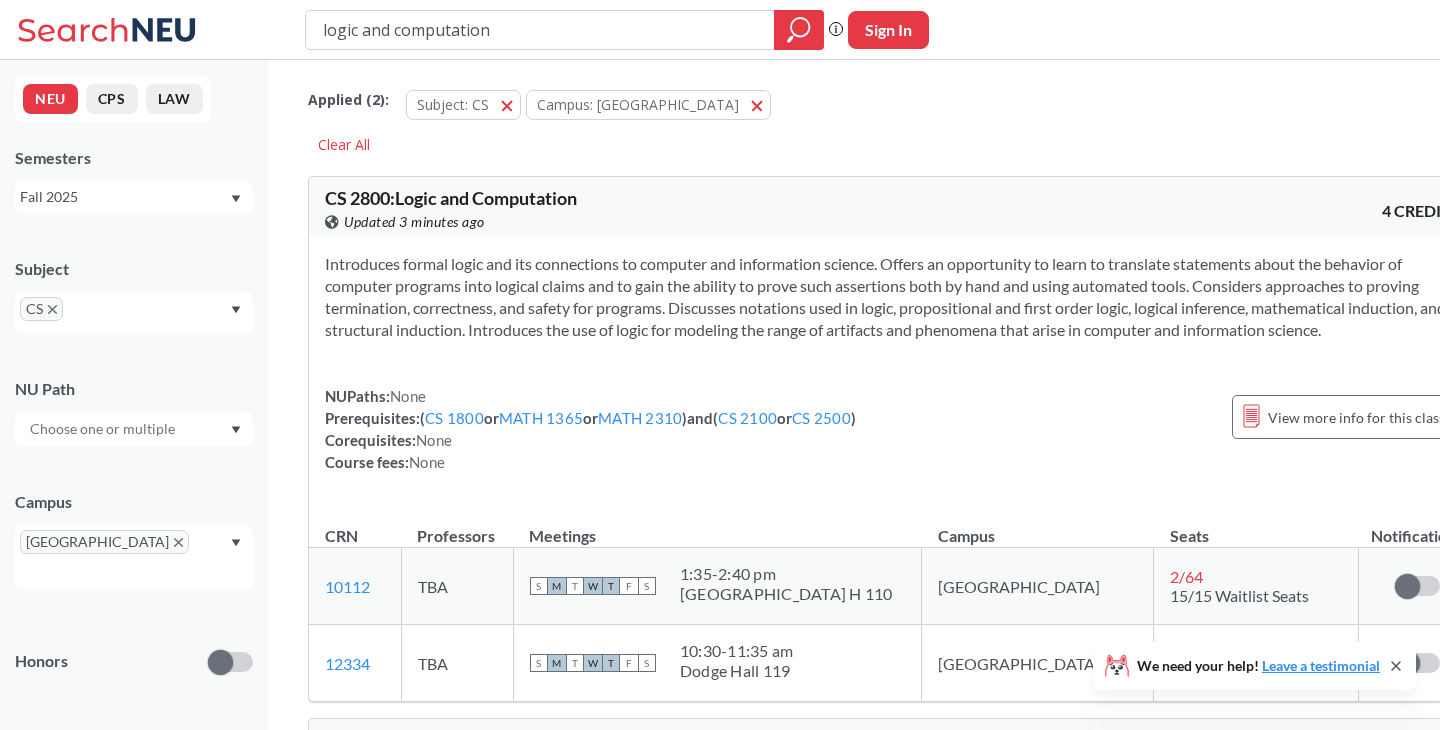 drag, startPoint x: 534, startPoint y: 17, endPoint x: 326, endPoint y: 14, distance: 208.02164 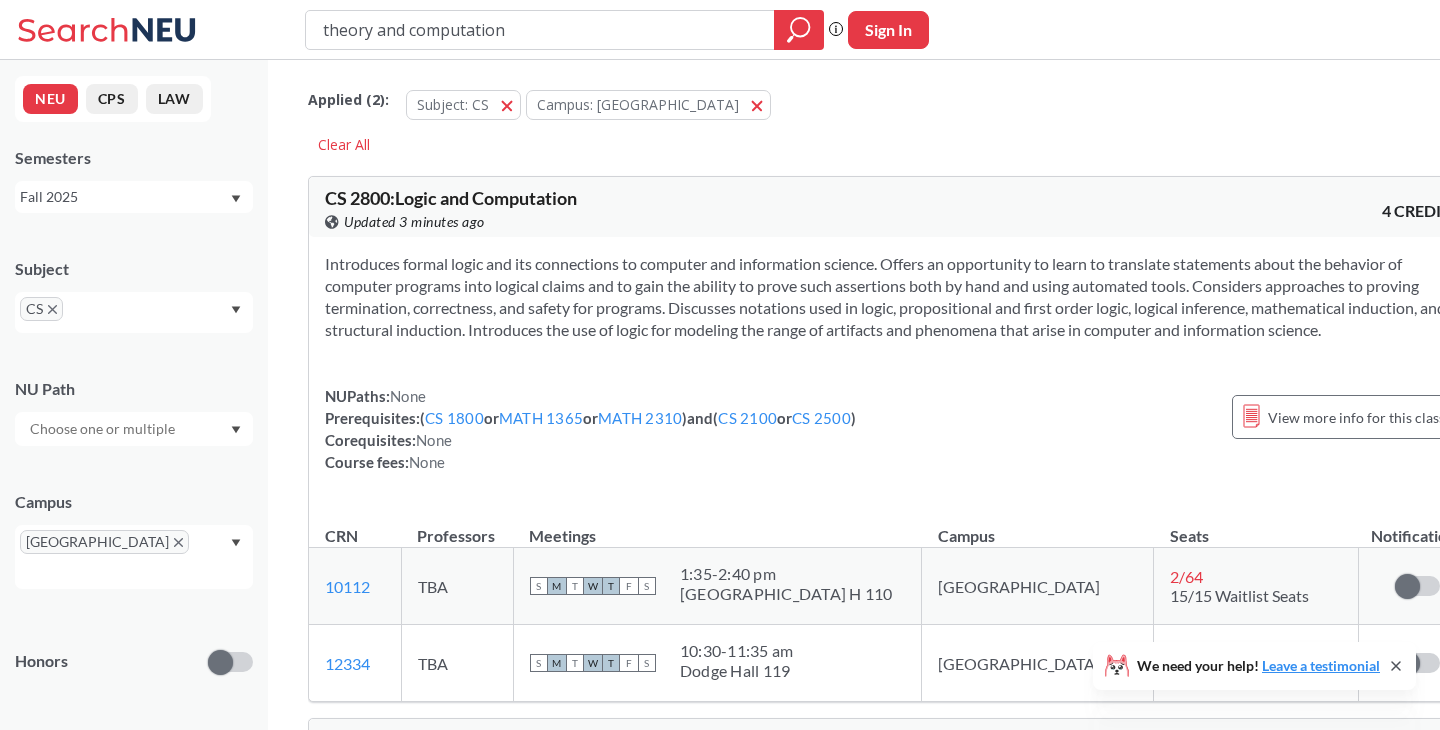 type on "theory and computation" 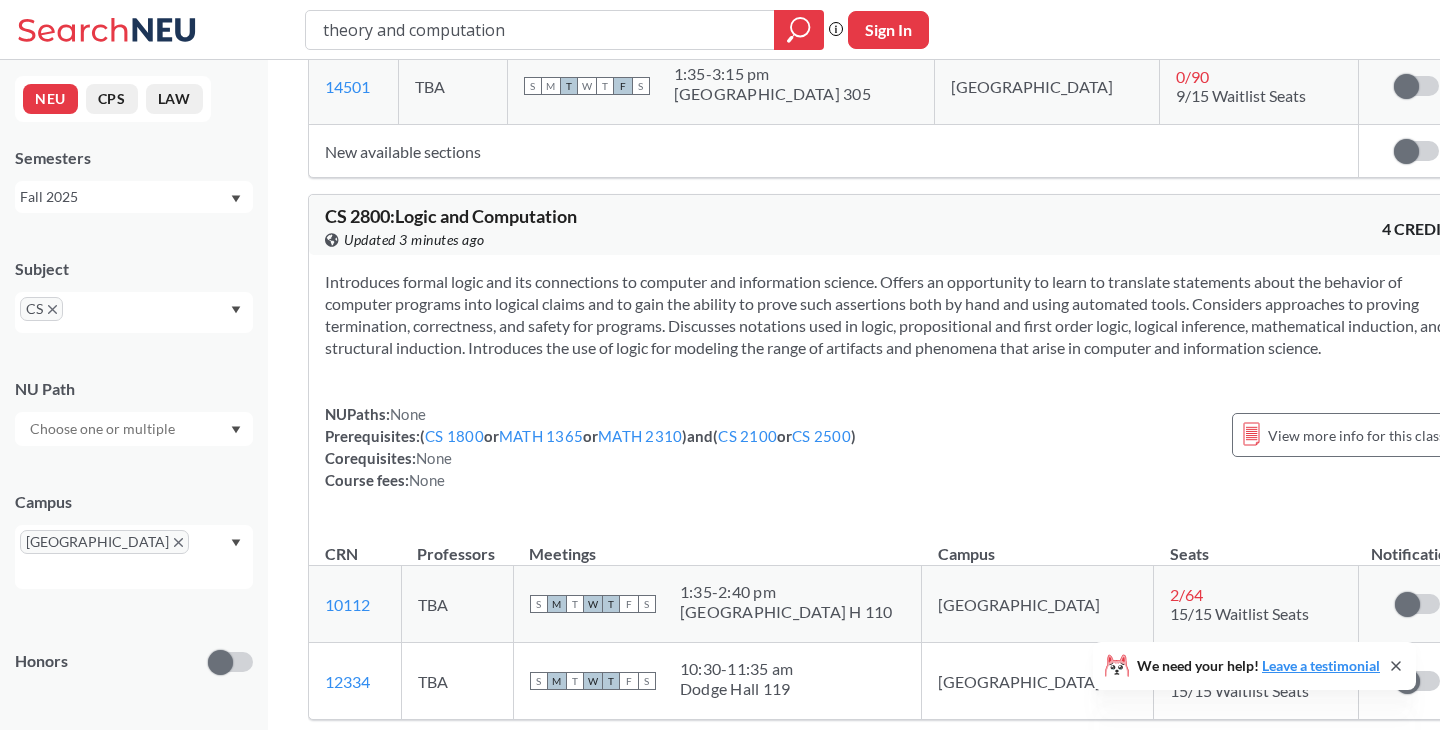 scroll, scrollTop: 0, scrollLeft: 0, axis: both 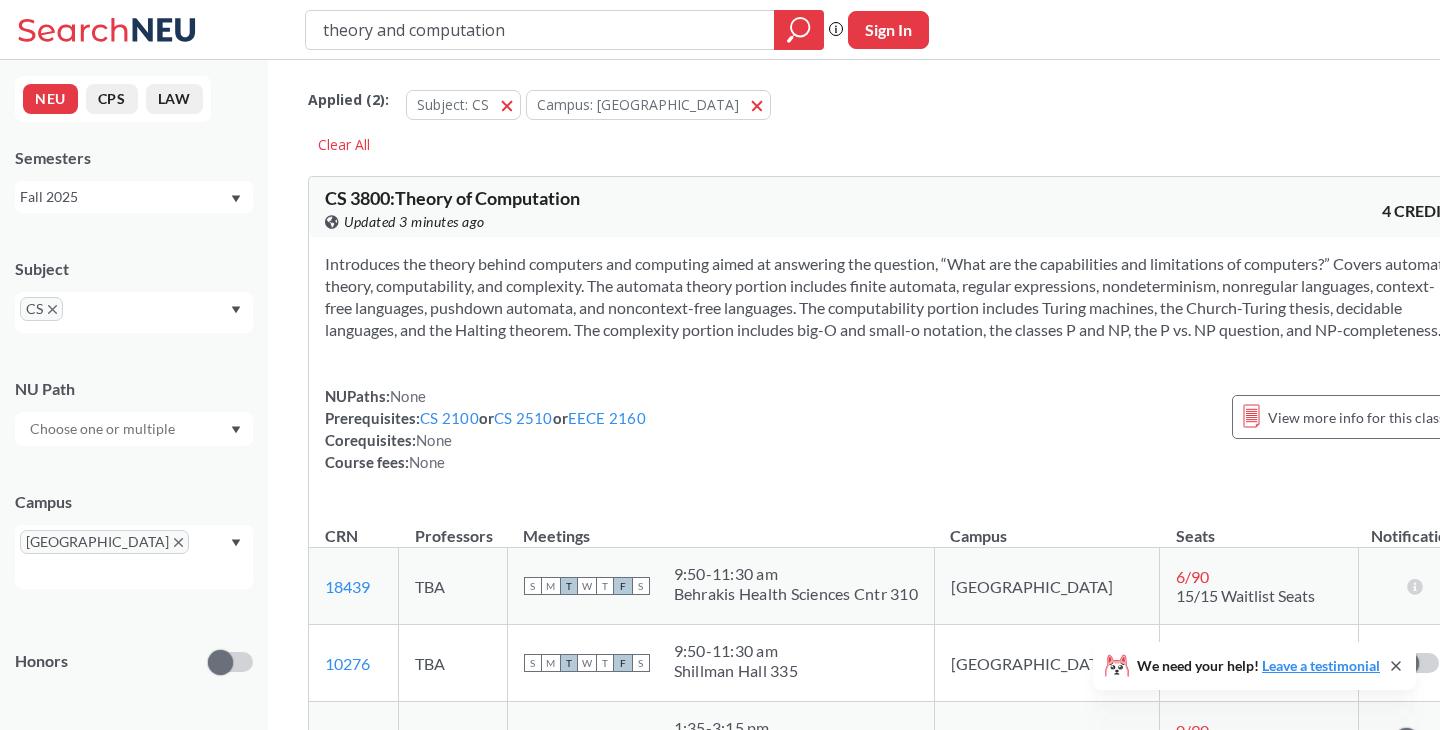 drag, startPoint x: 518, startPoint y: 31, endPoint x: 327, endPoint y: 26, distance: 191.06543 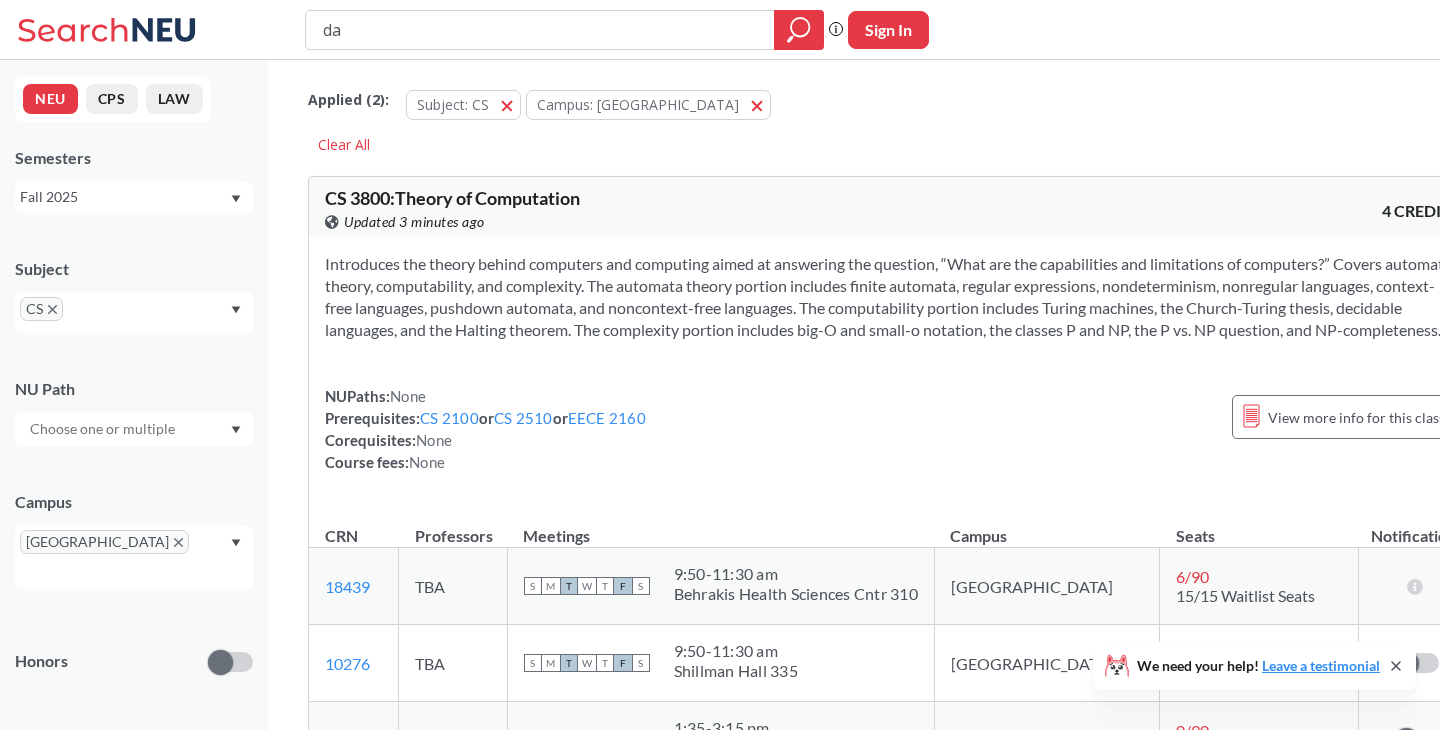 type on "d" 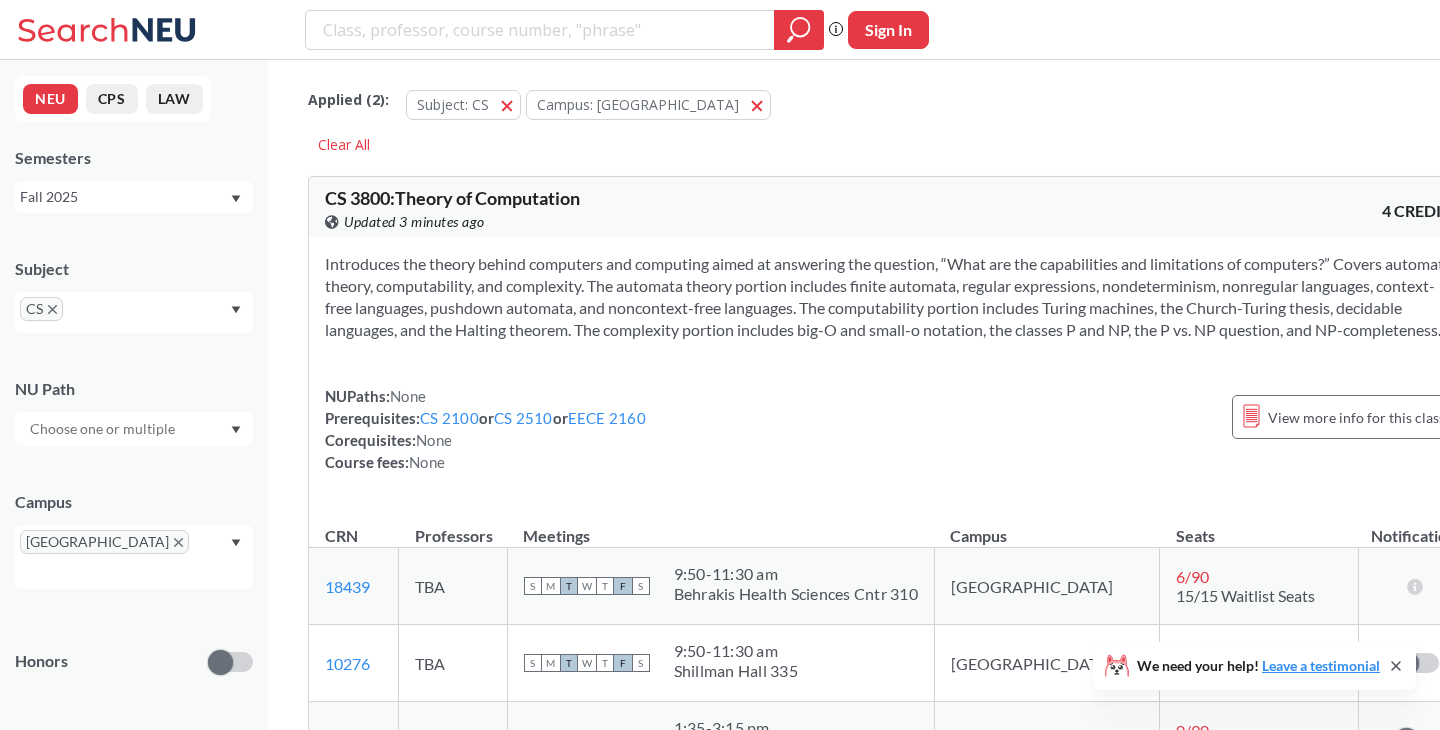 type 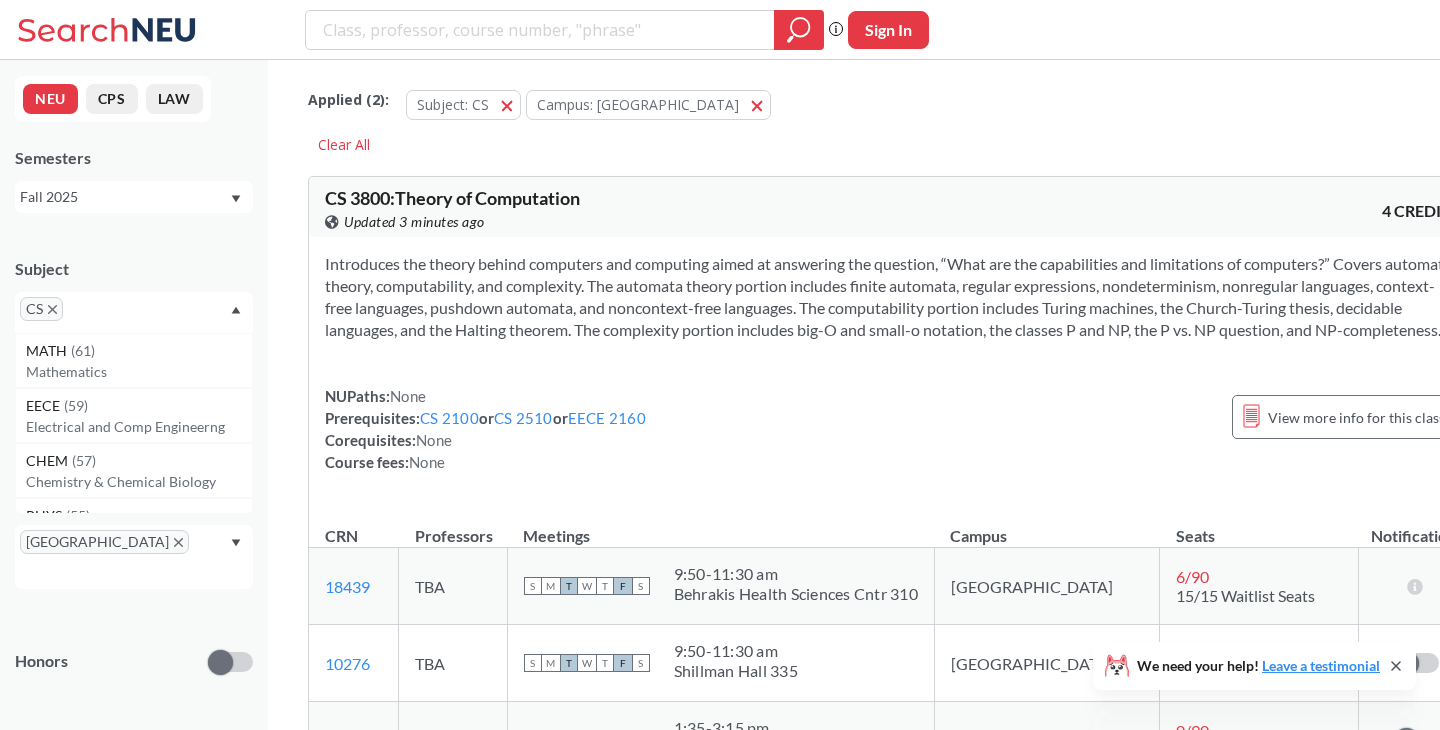 click 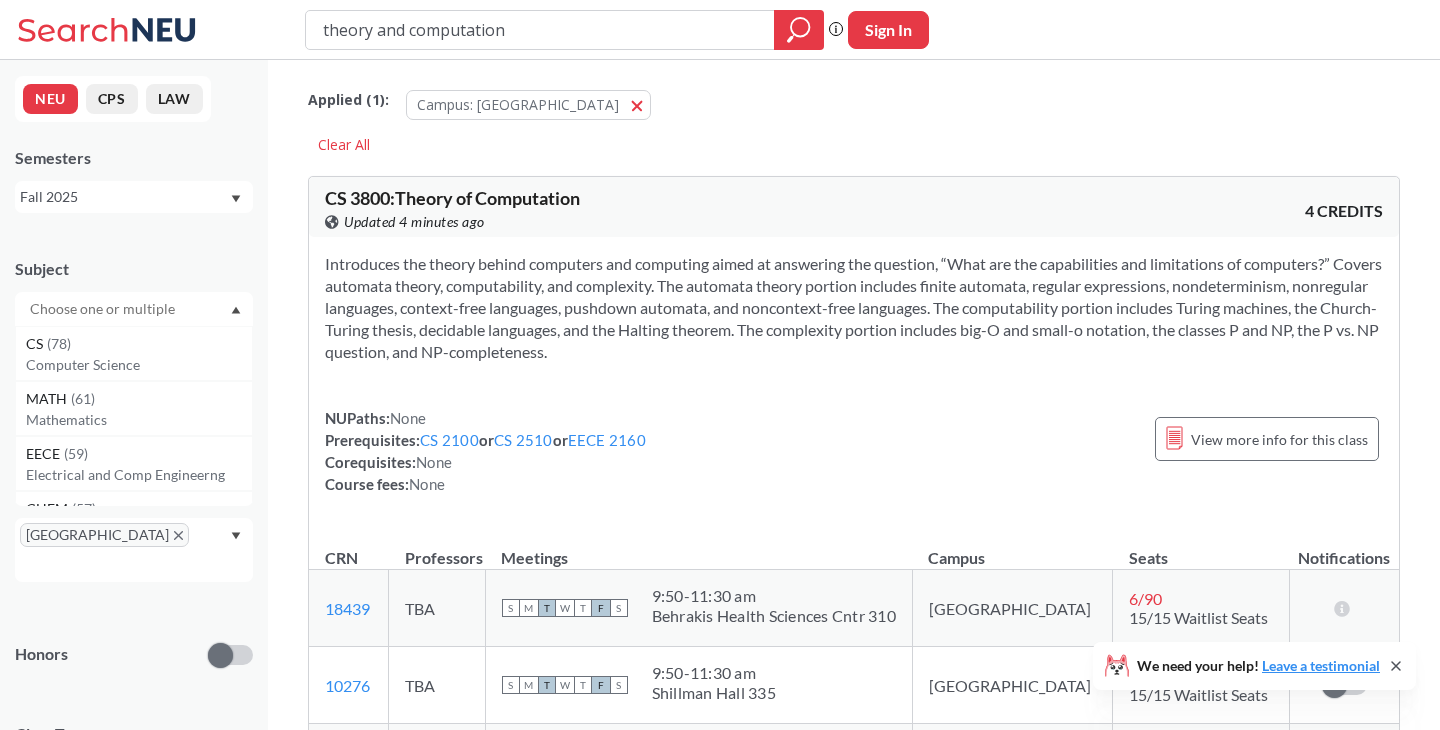 click at bounding box center [104, 309] 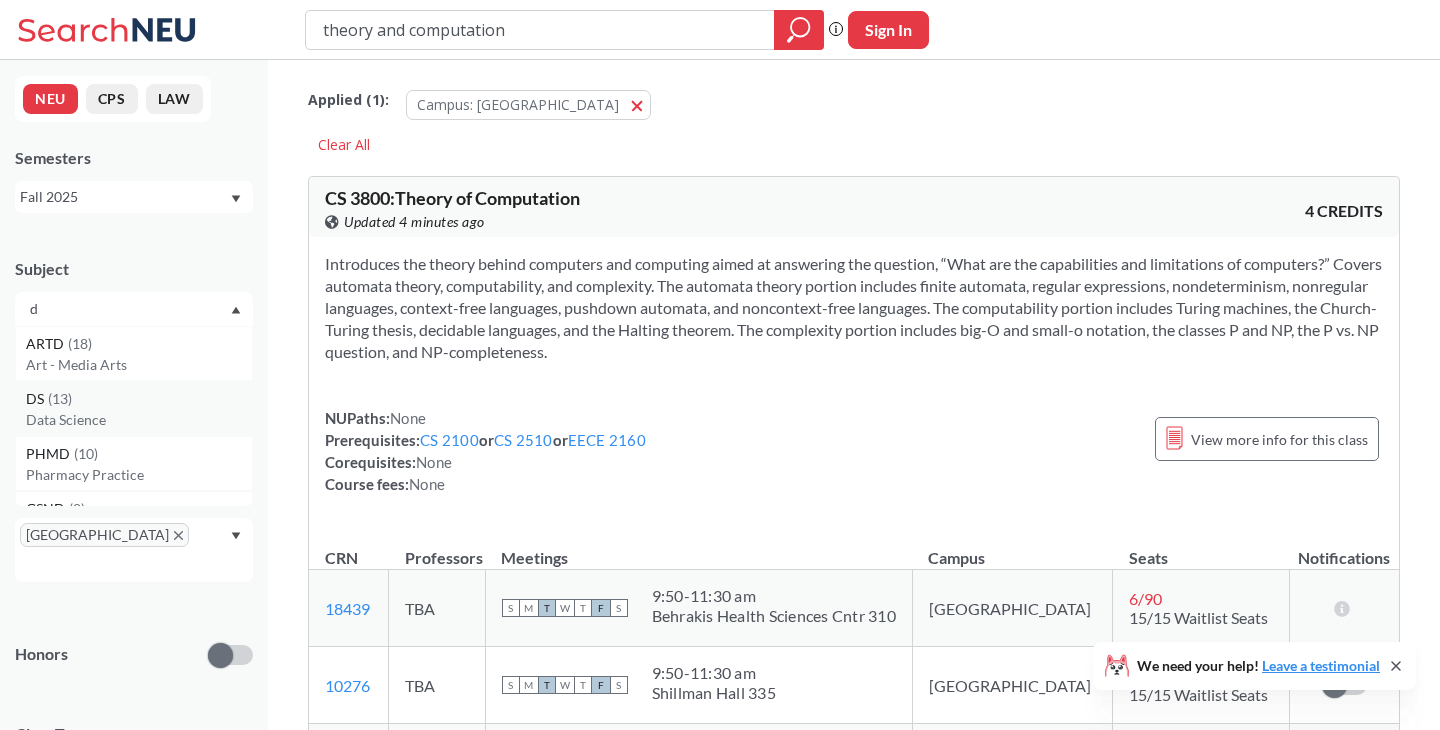 type on "d" 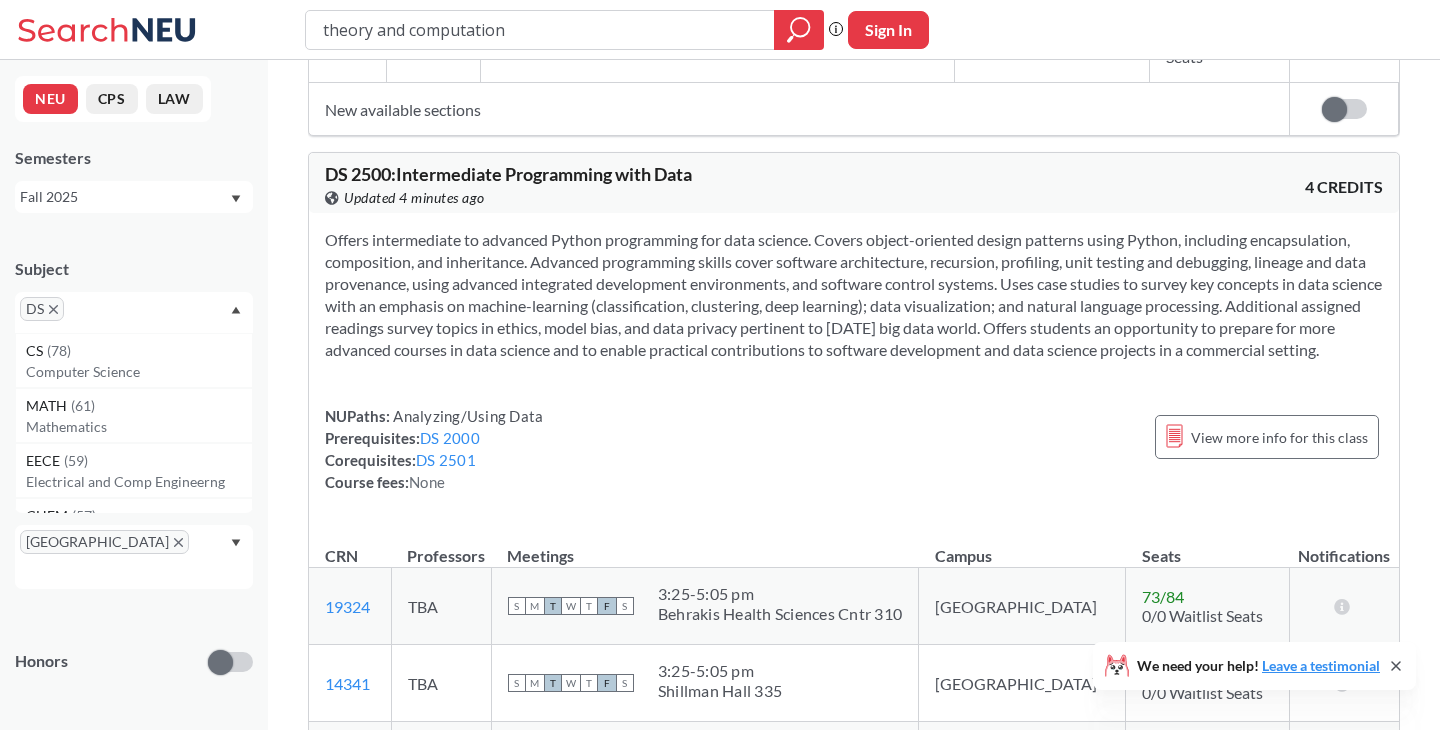 scroll, scrollTop: 4033, scrollLeft: 0, axis: vertical 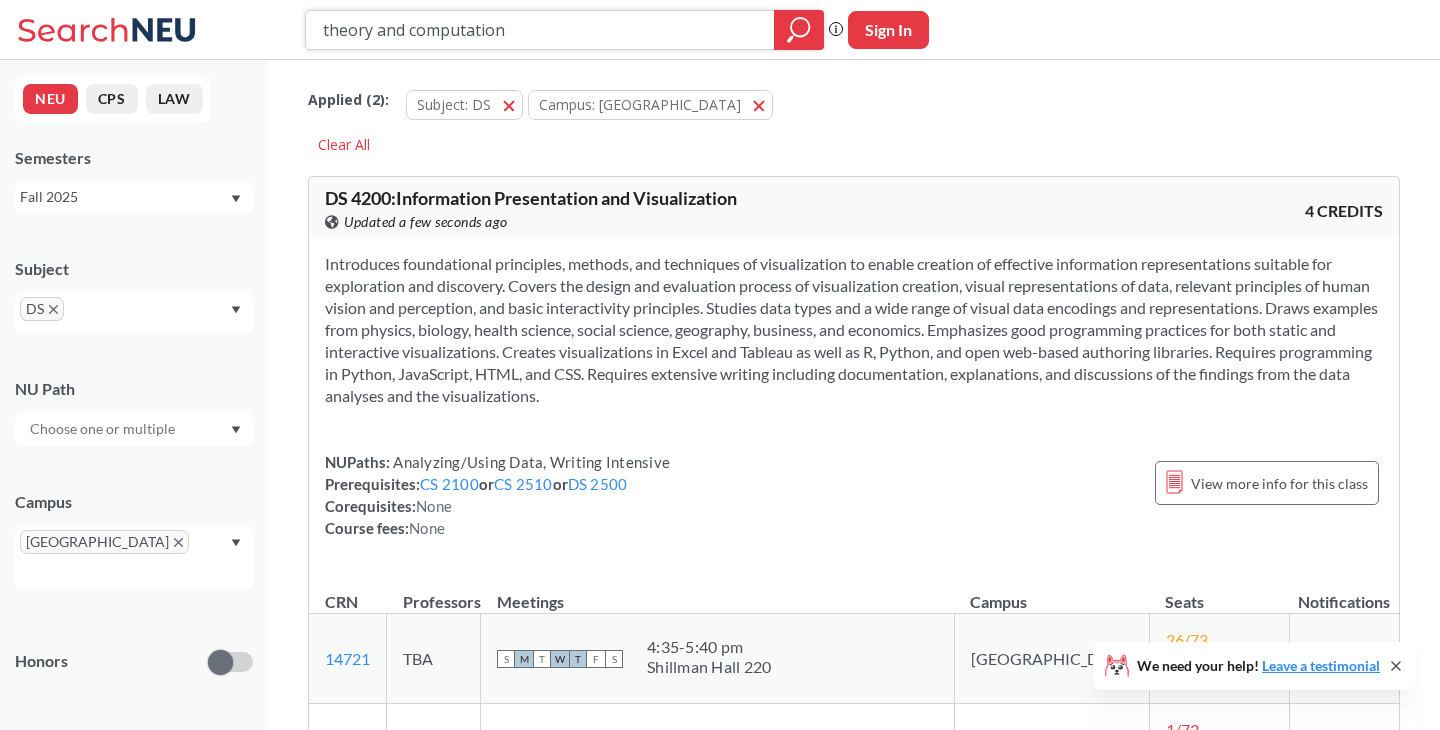 drag, startPoint x: 539, startPoint y: 40, endPoint x: 256, endPoint y: 39, distance: 283.00177 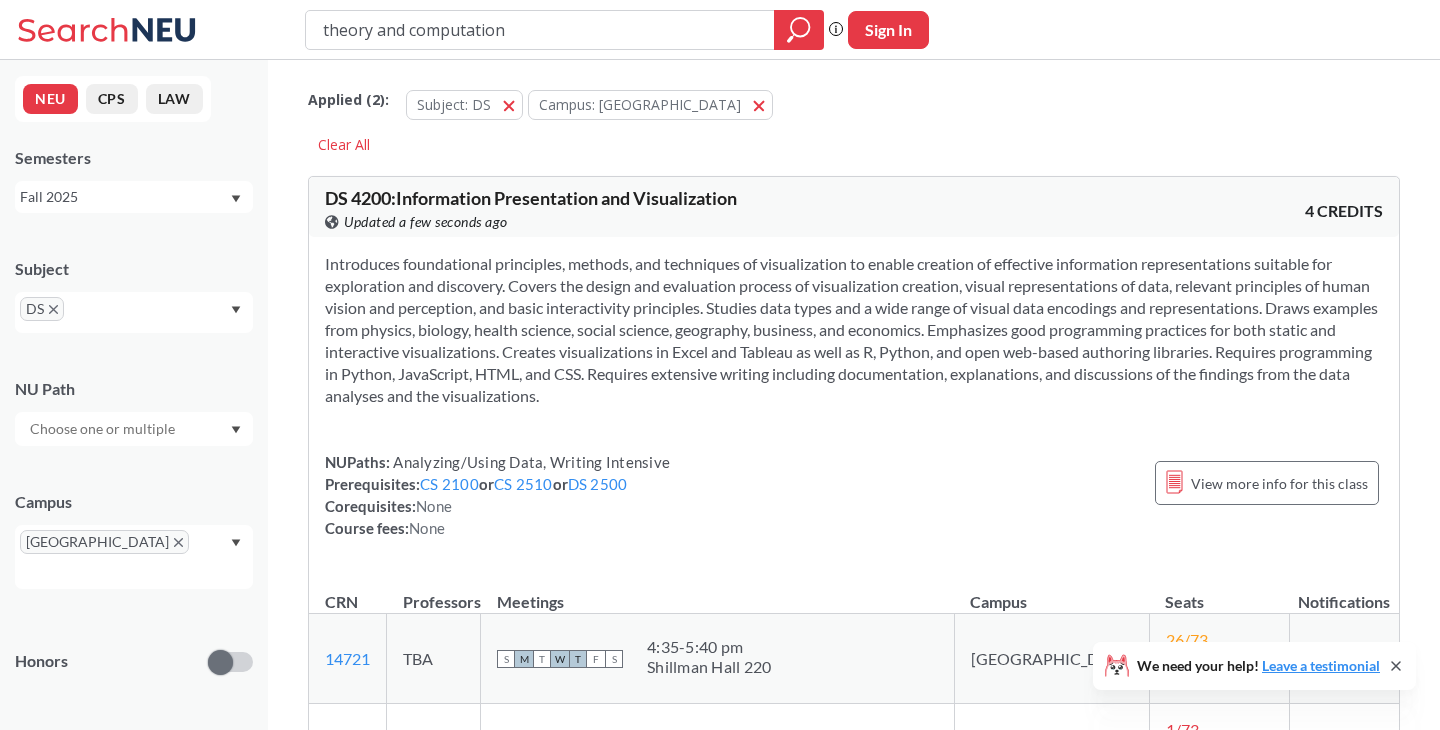 click on "DS" at bounding box center (42, 309) 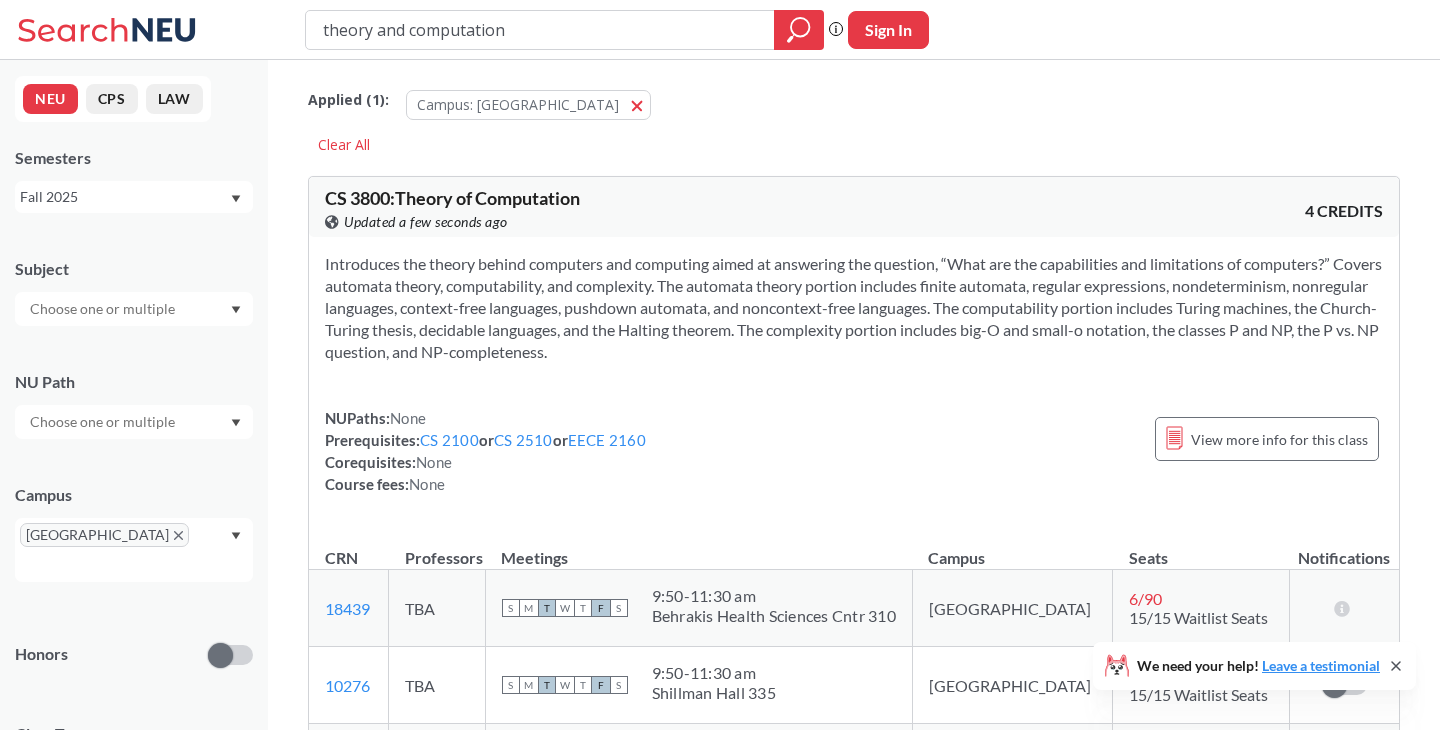 click at bounding box center (104, 309) 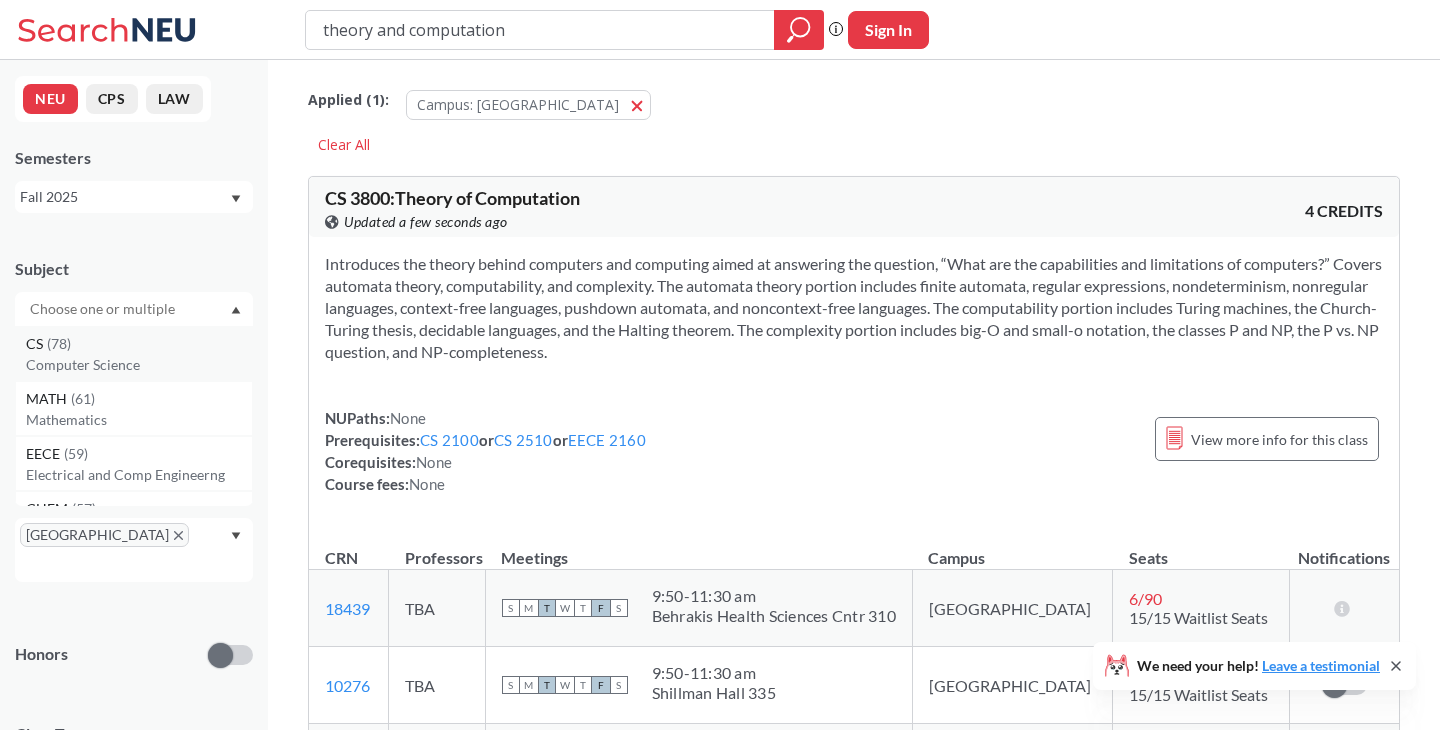 click on "Computer Science" at bounding box center (139, 365) 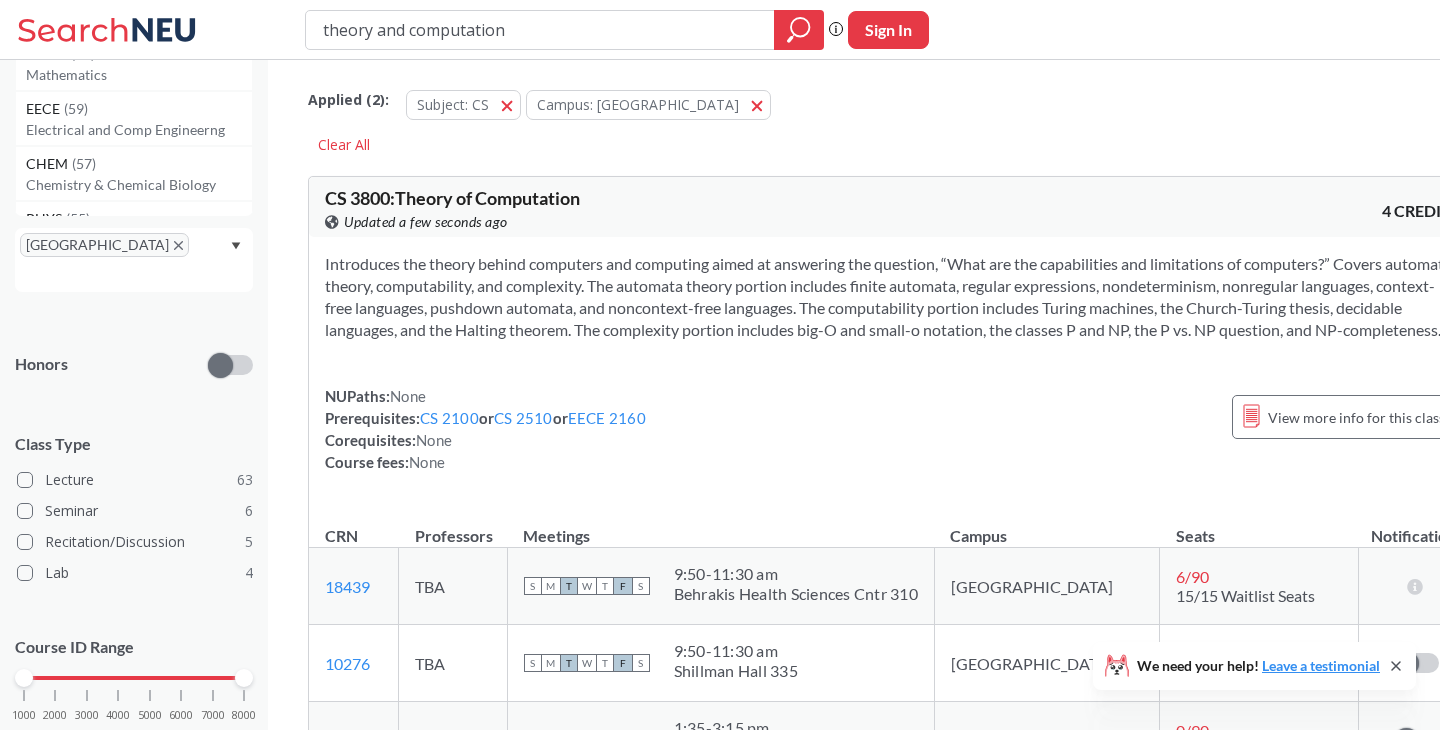 scroll, scrollTop: 328, scrollLeft: 0, axis: vertical 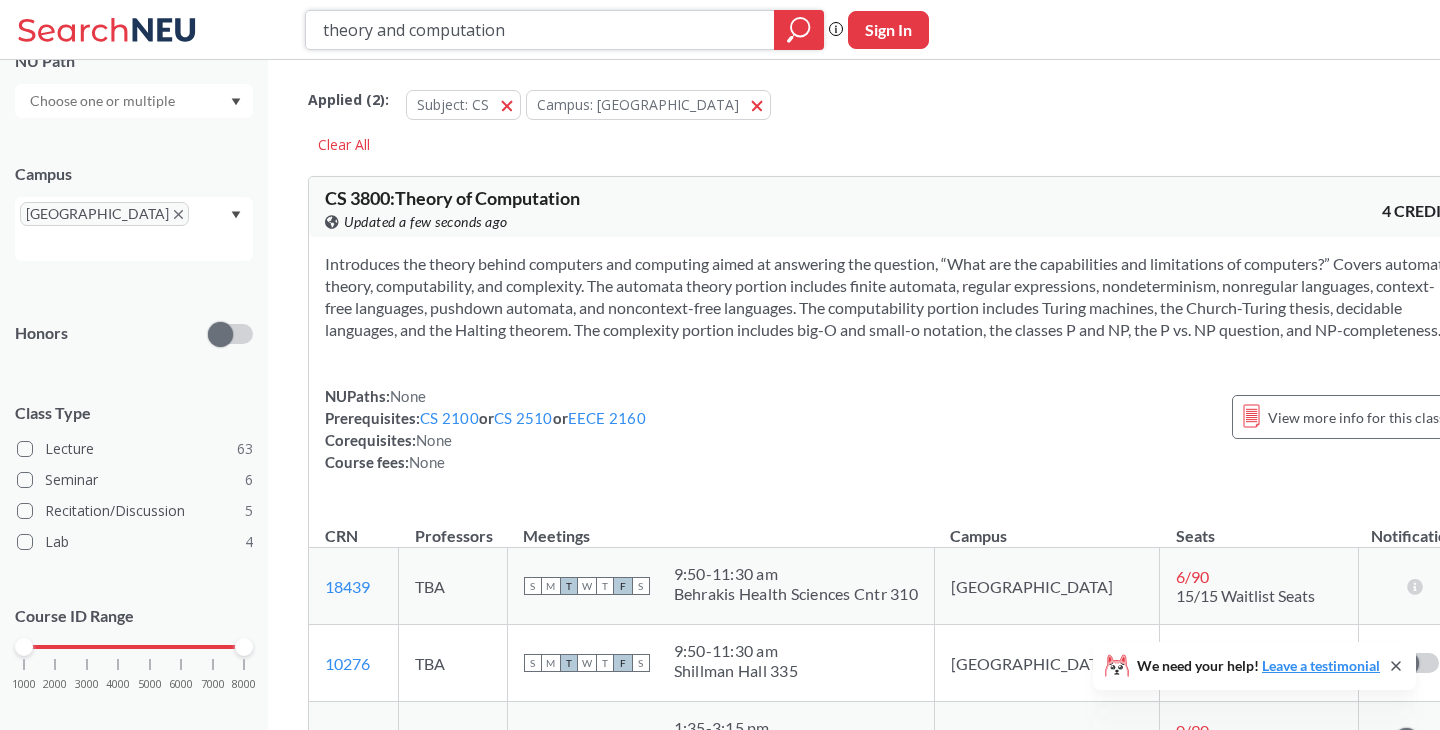drag, startPoint x: 523, startPoint y: 24, endPoint x: 232, endPoint y: 24, distance: 291 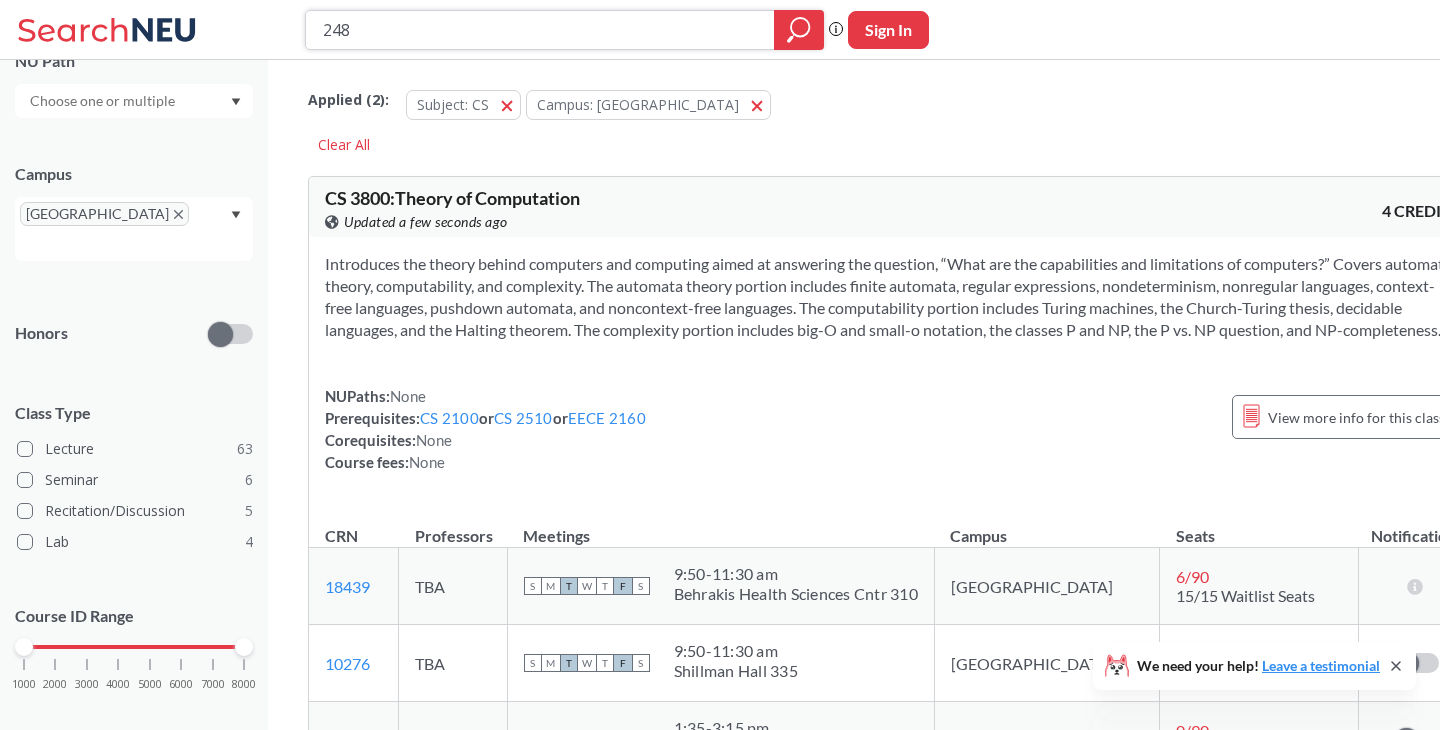 type on "2484" 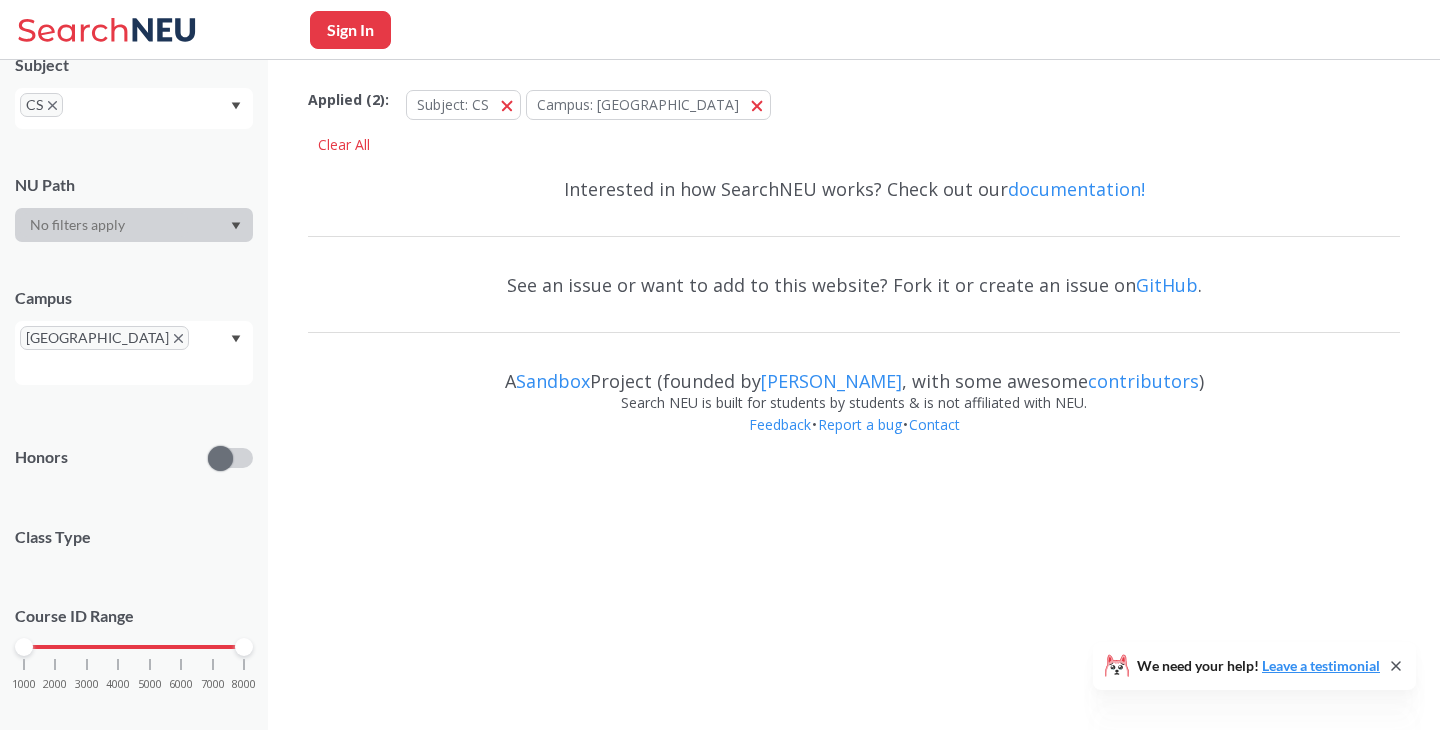 scroll, scrollTop: 328, scrollLeft: 0, axis: vertical 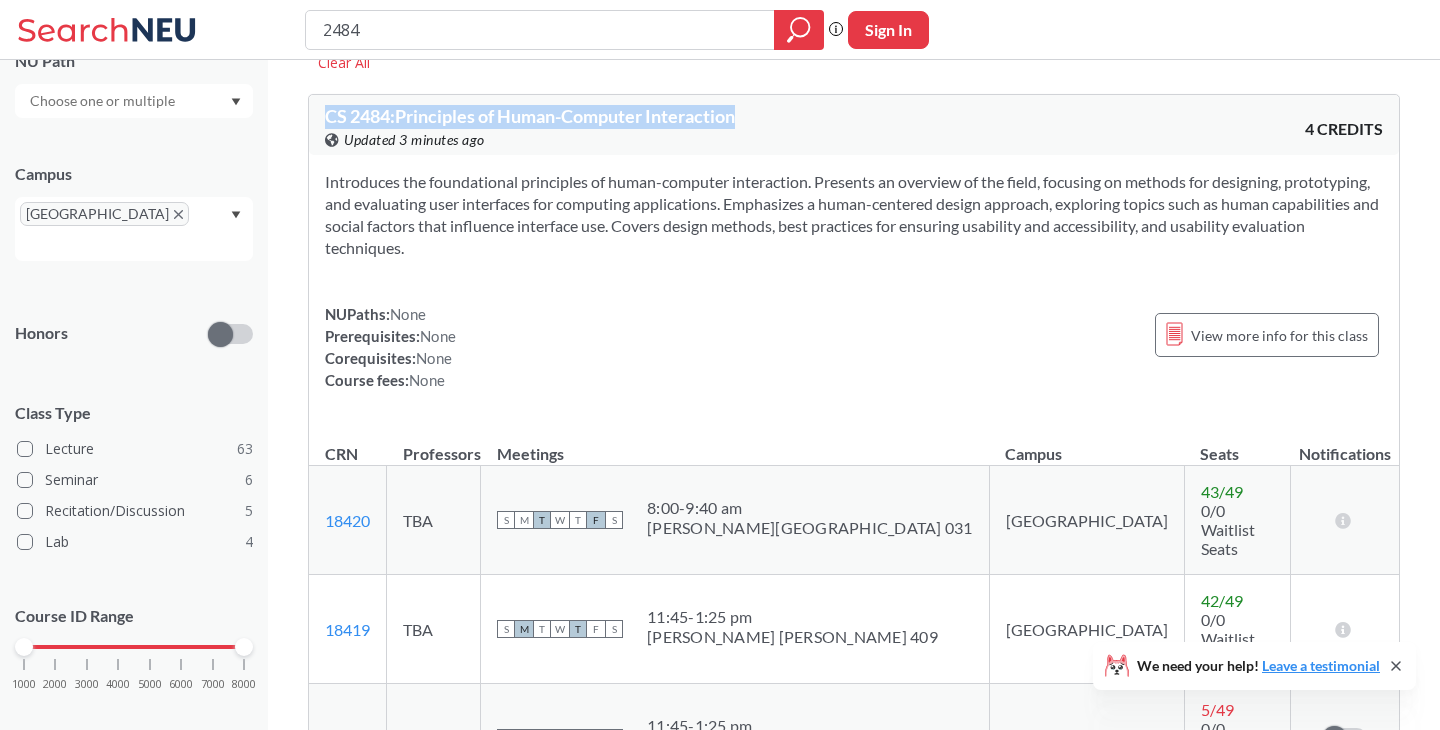drag, startPoint x: 766, startPoint y: 122, endPoint x: 310, endPoint y: 123, distance: 456.0011 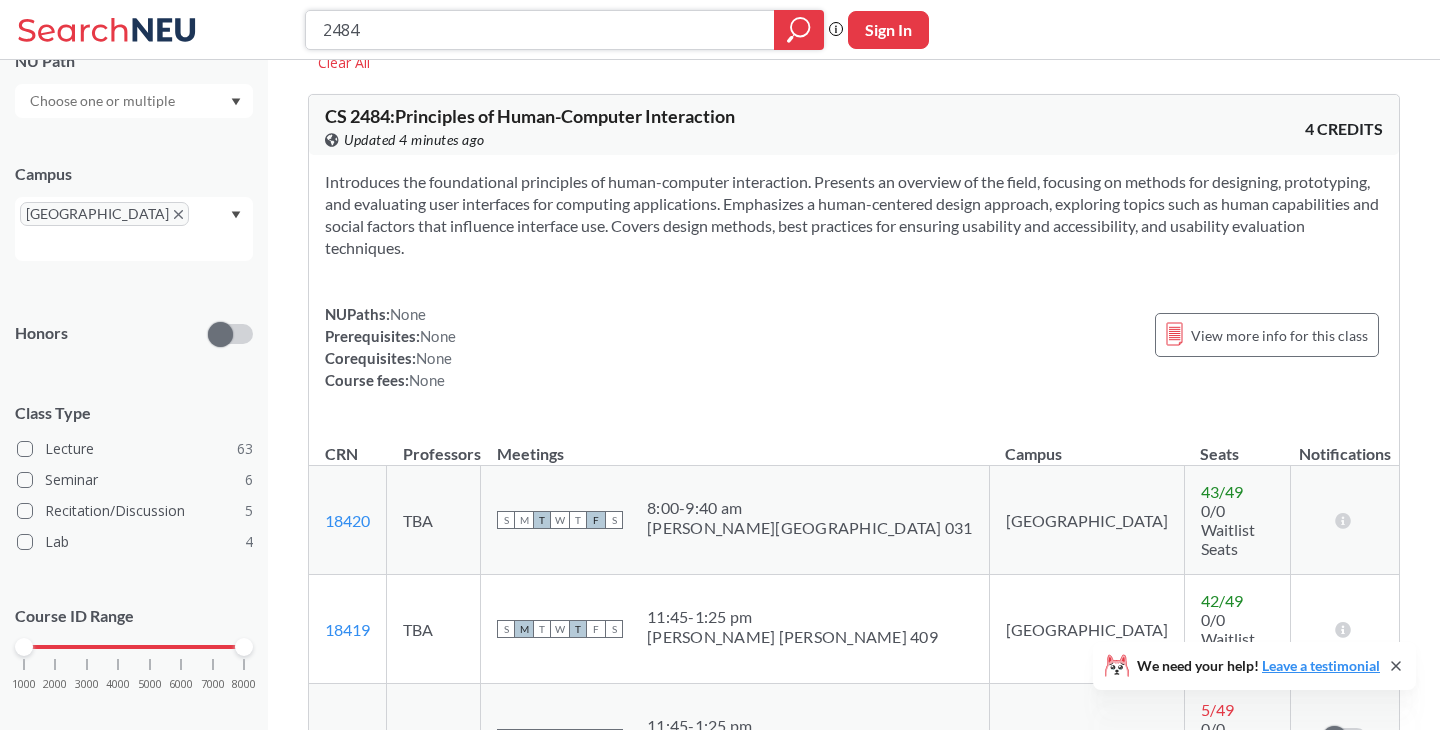 click on "2484" at bounding box center (540, 30) 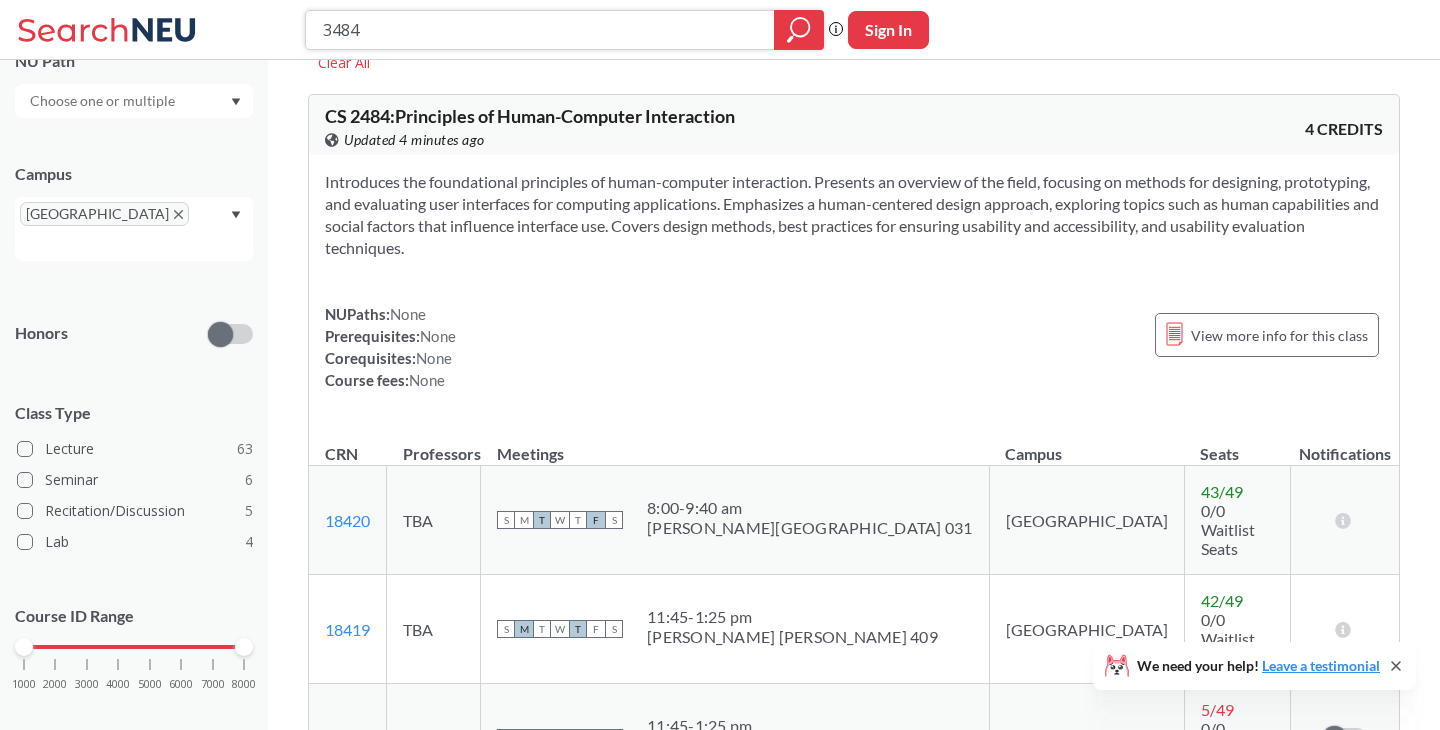 type on "3484" 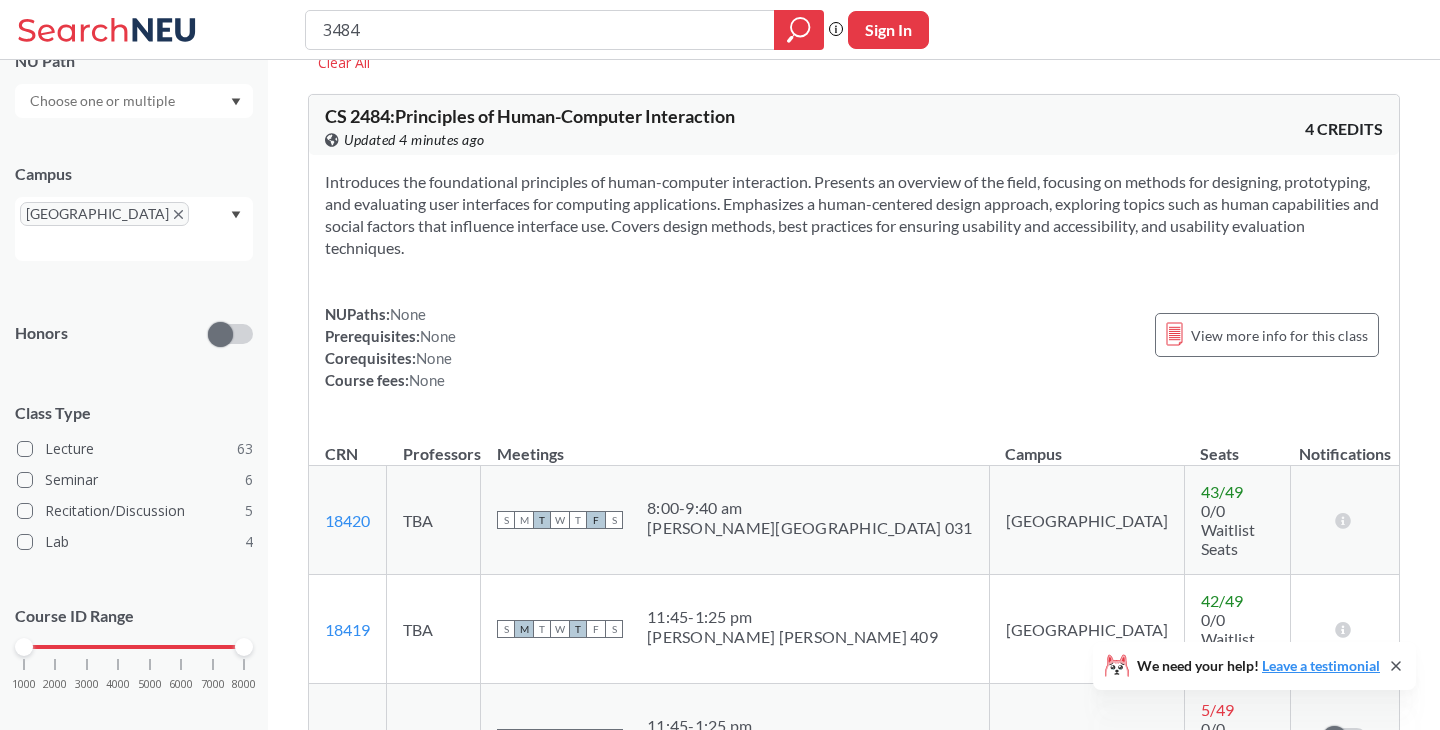 scroll, scrollTop: 0, scrollLeft: 0, axis: both 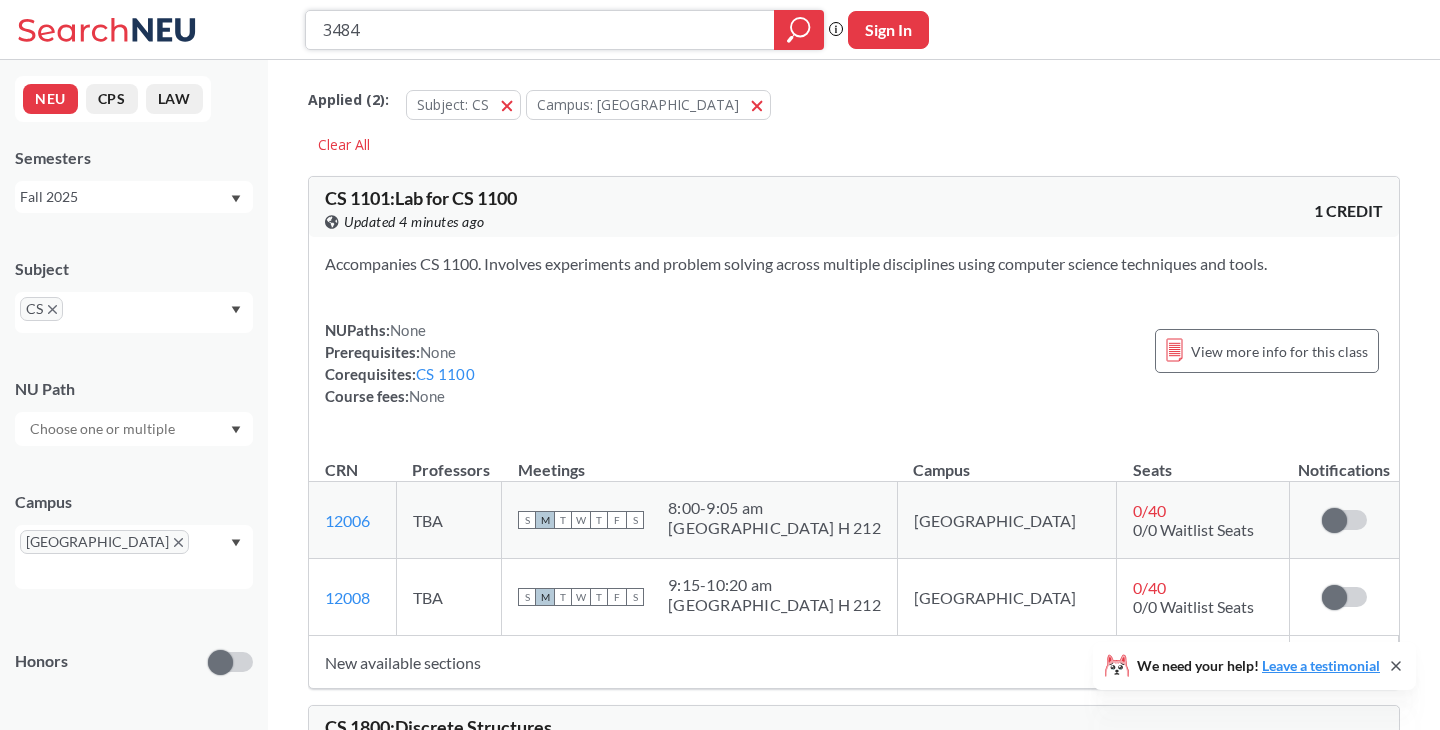 click 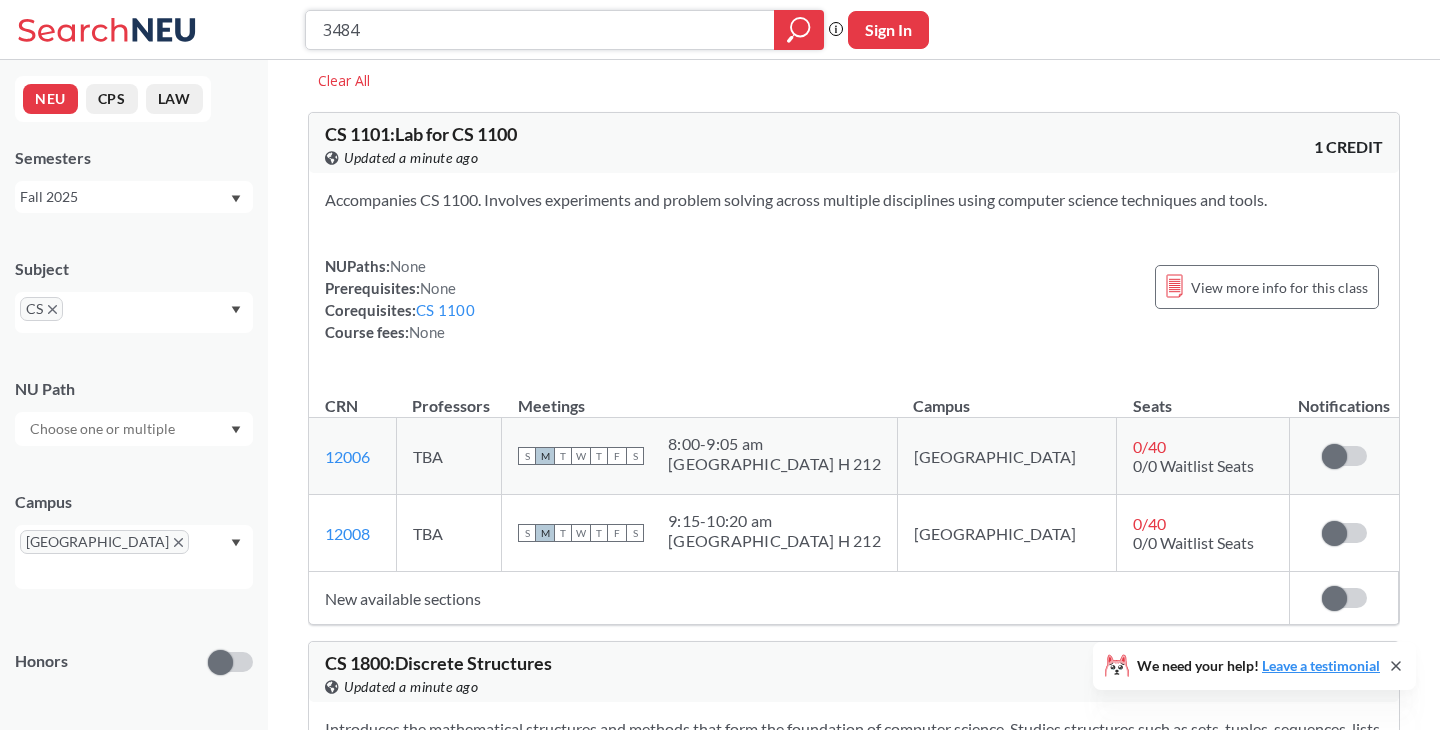 scroll, scrollTop: 75, scrollLeft: 0, axis: vertical 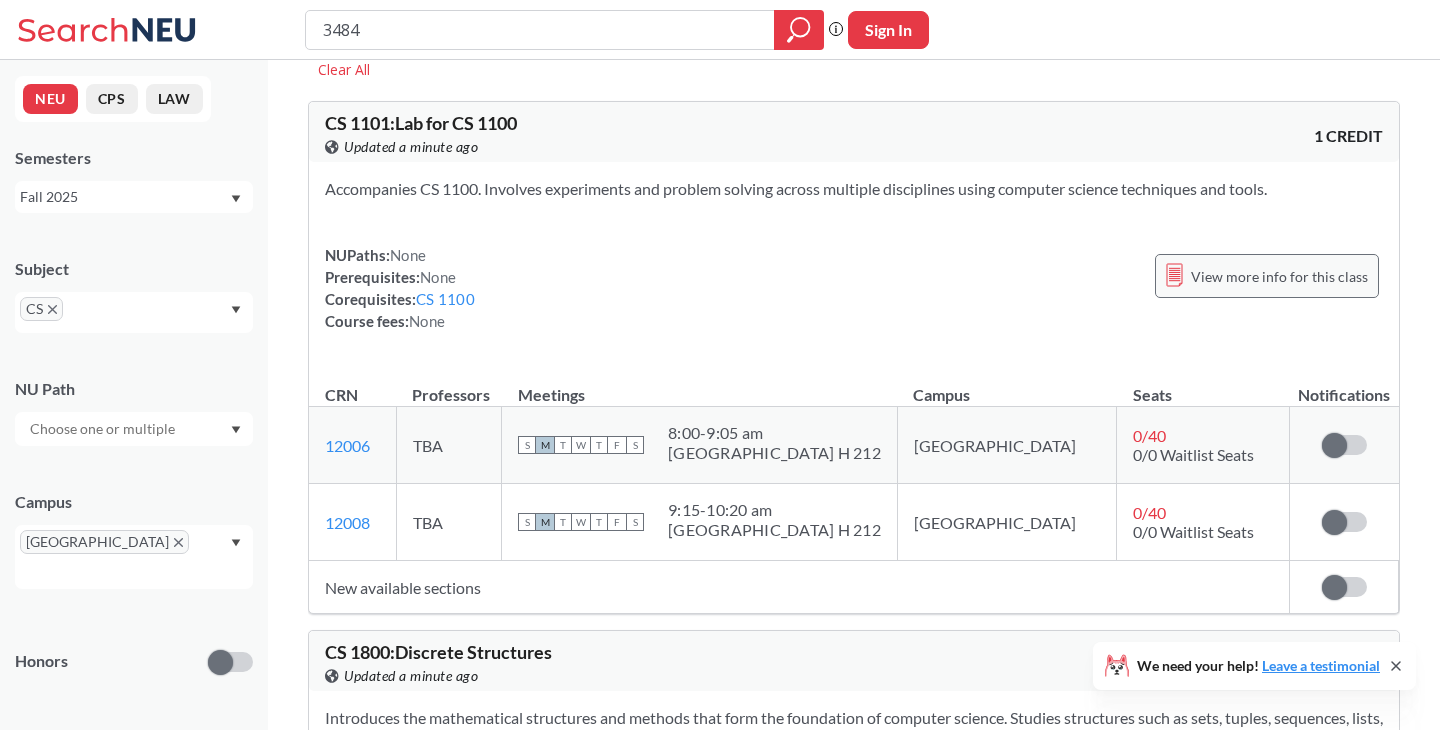 click on "View more info for this class" at bounding box center [1267, 276] 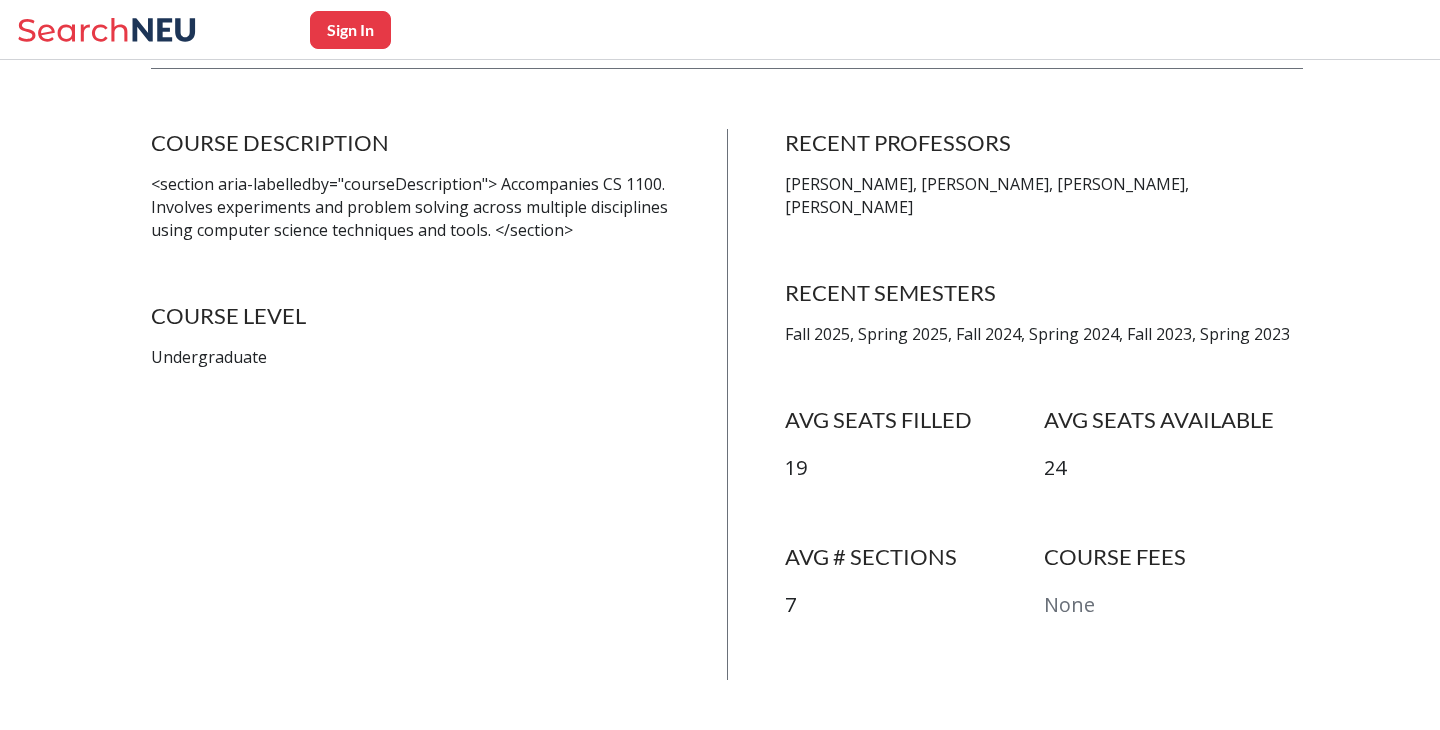 scroll, scrollTop: 0, scrollLeft: 0, axis: both 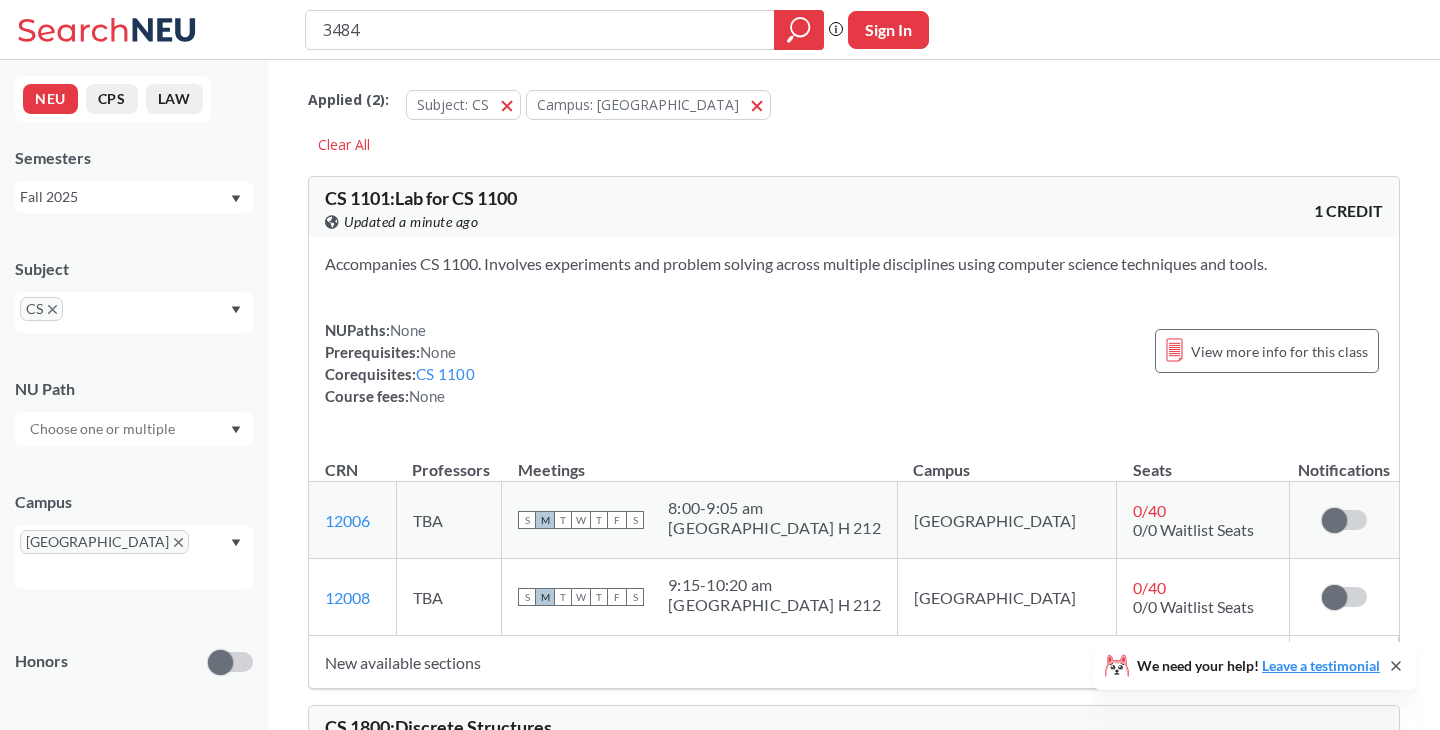 drag, startPoint x: 380, startPoint y: 29, endPoint x: 317, endPoint y: 30, distance: 63.007935 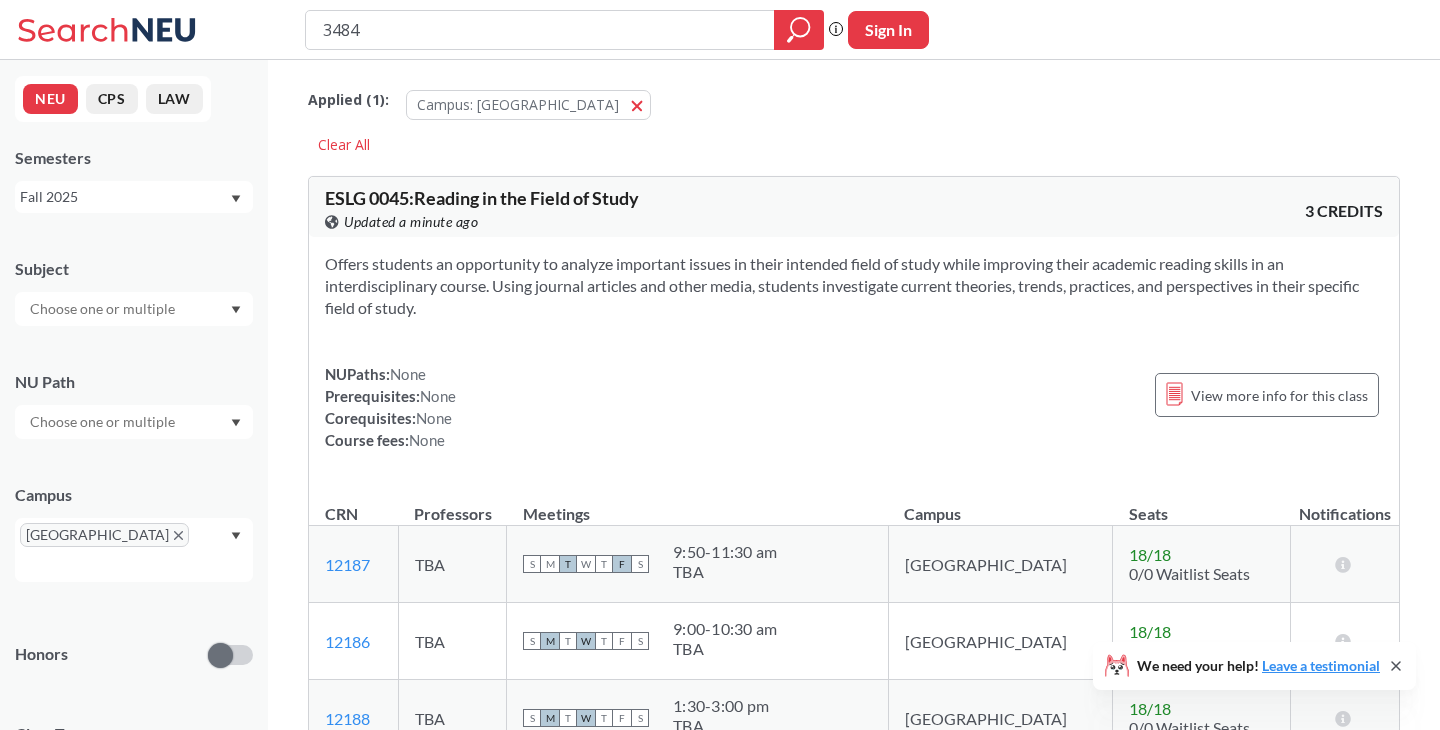 click at bounding box center (104, 309) 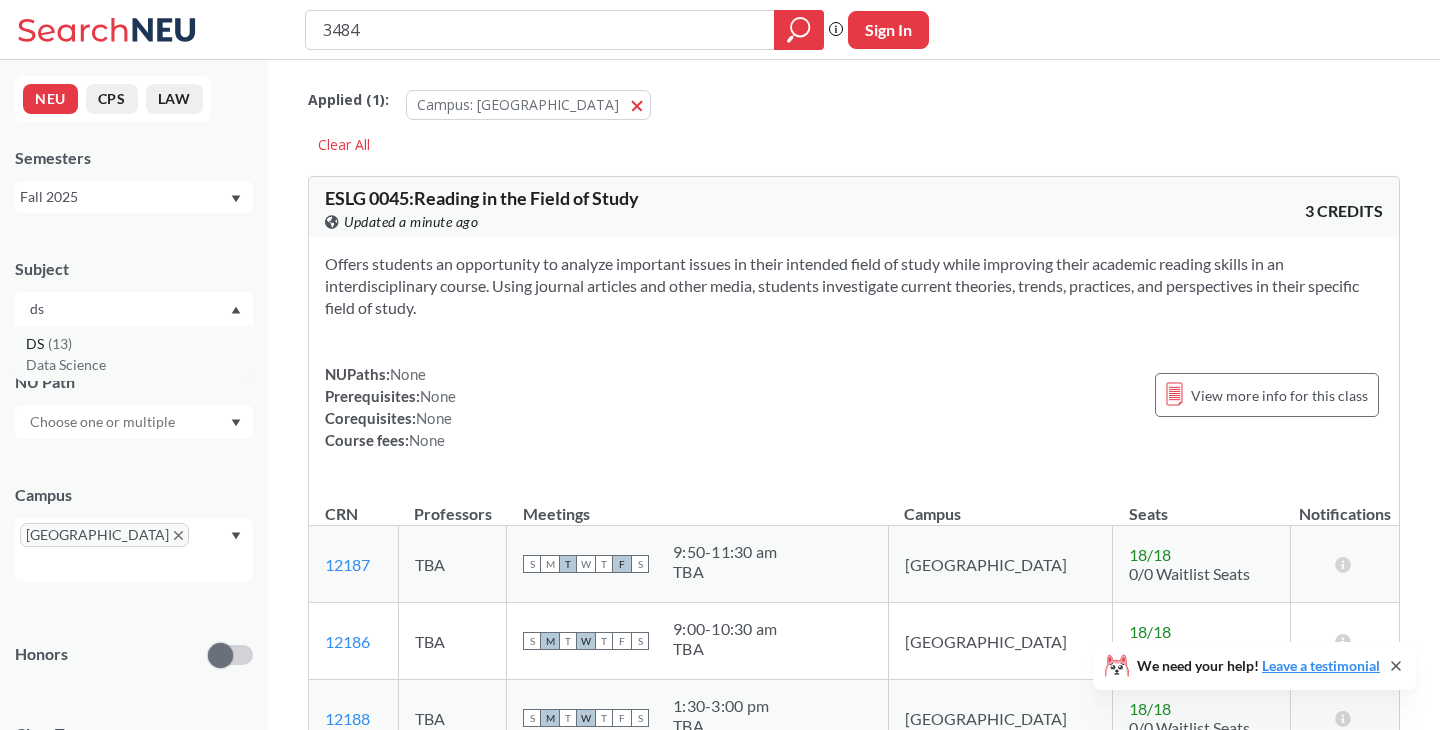 type on "ds" 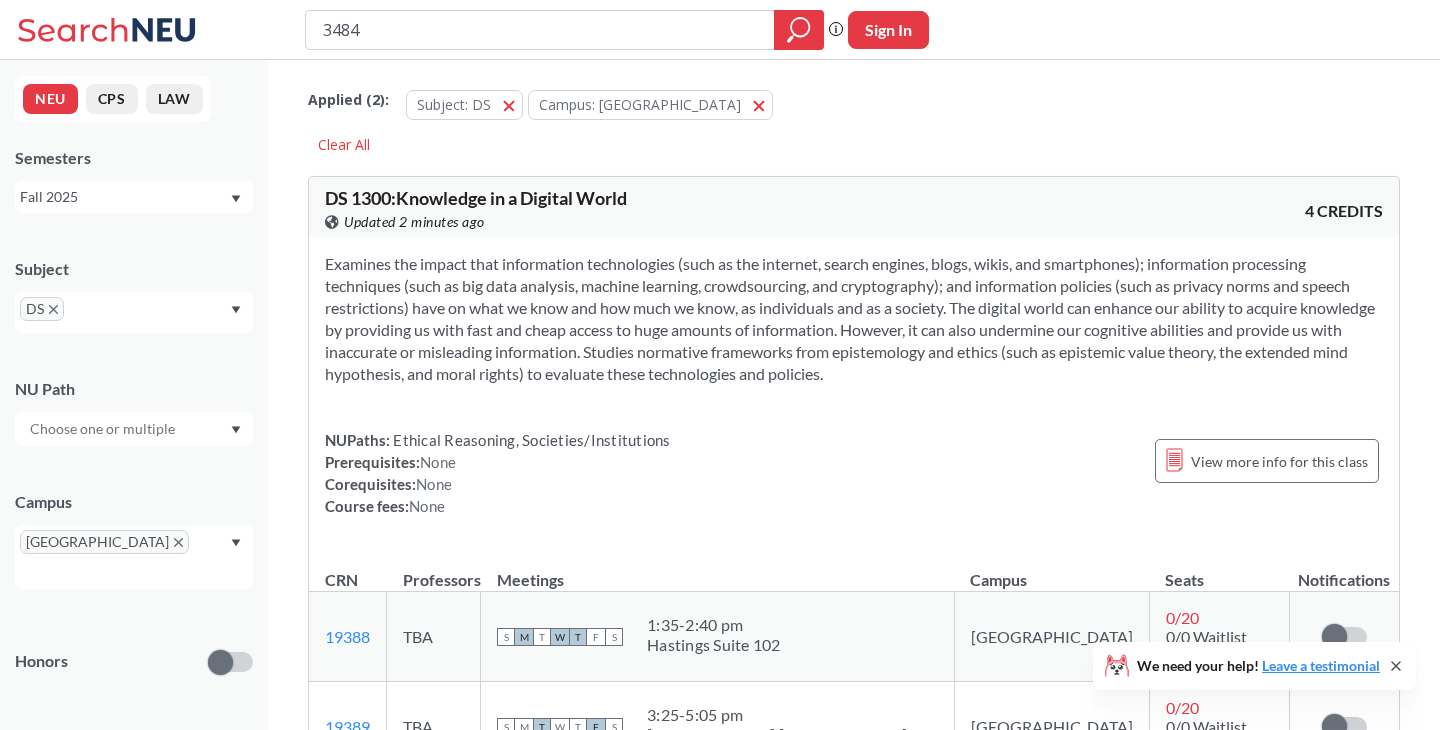 drag, startPoint x: 425, startPoint y: 26, endPoint x: 326, endPoint y: 26, distance: 99 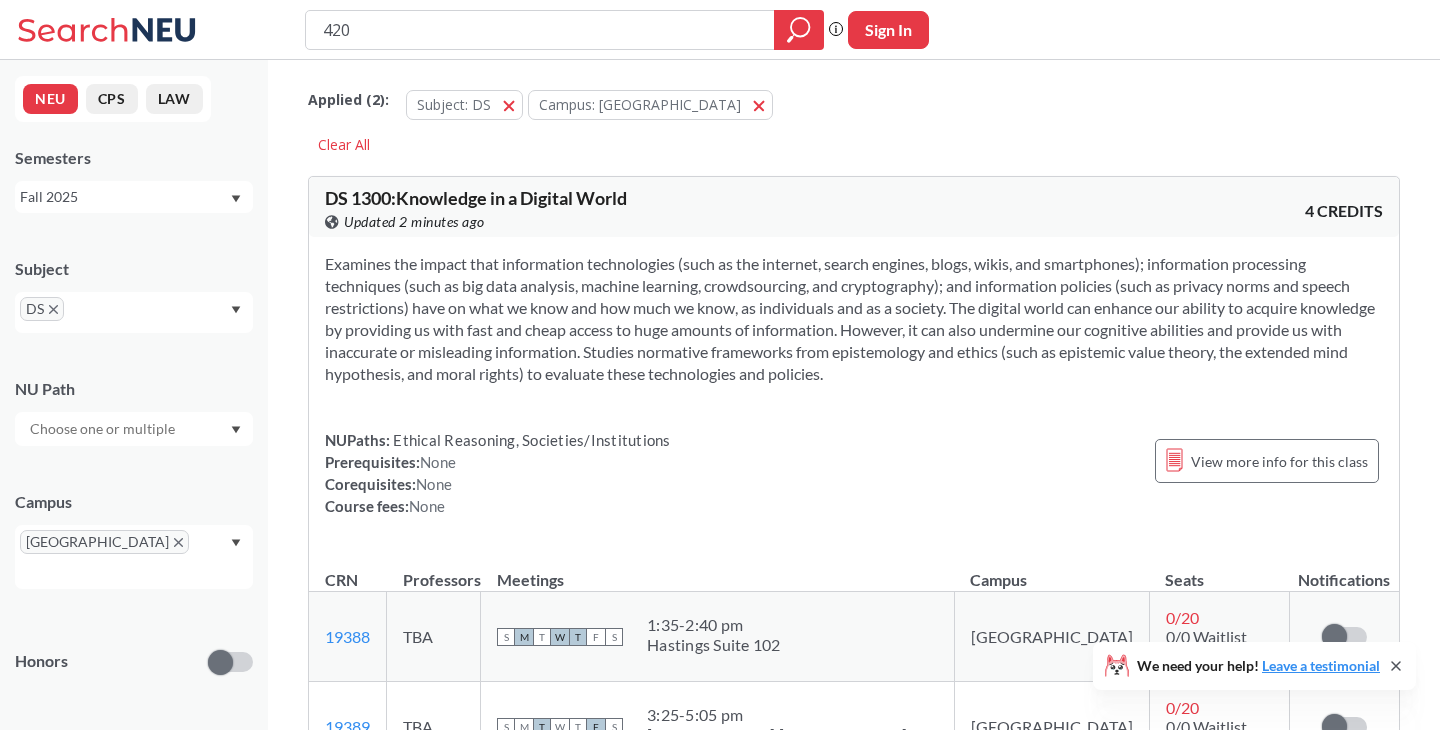 type on "4200" 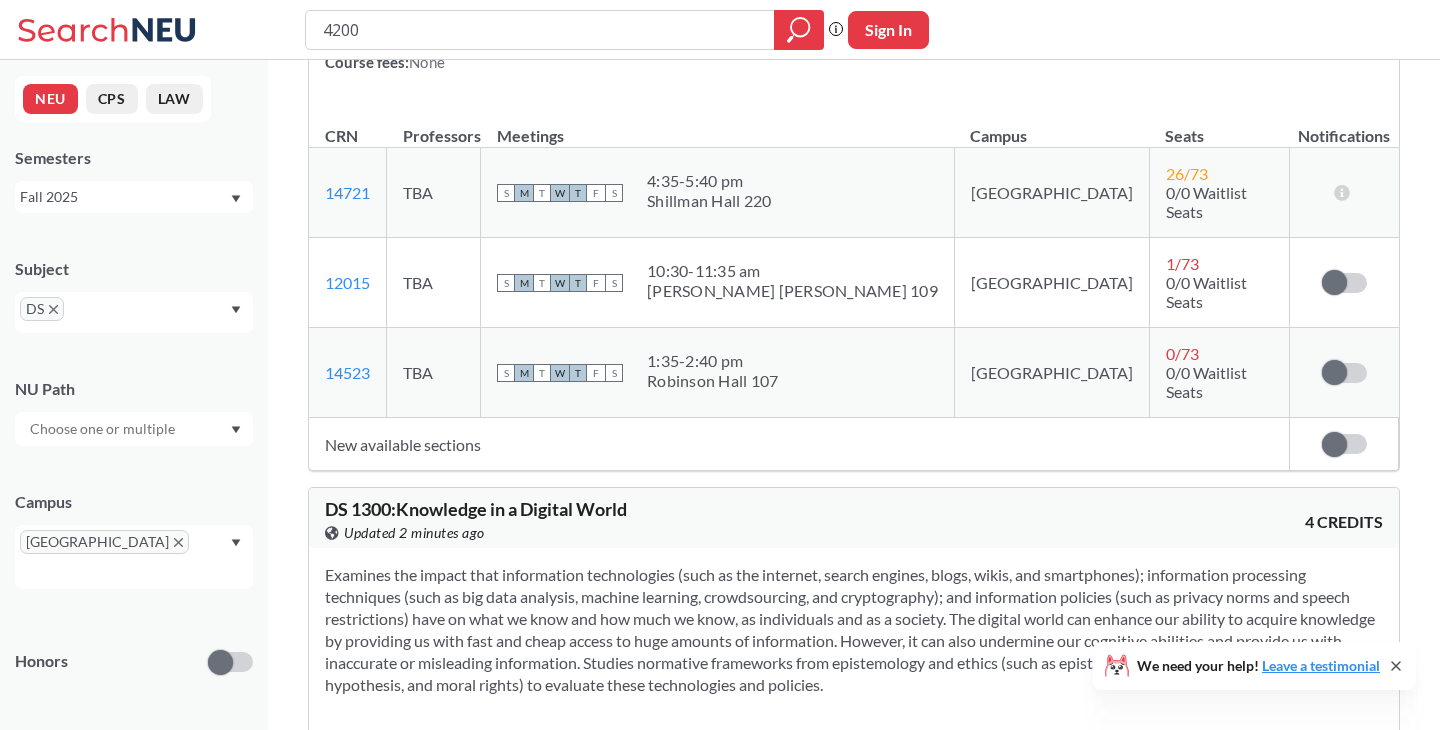 scroll, scrollTop: 258, scrollLeft: 0, axis: vertical 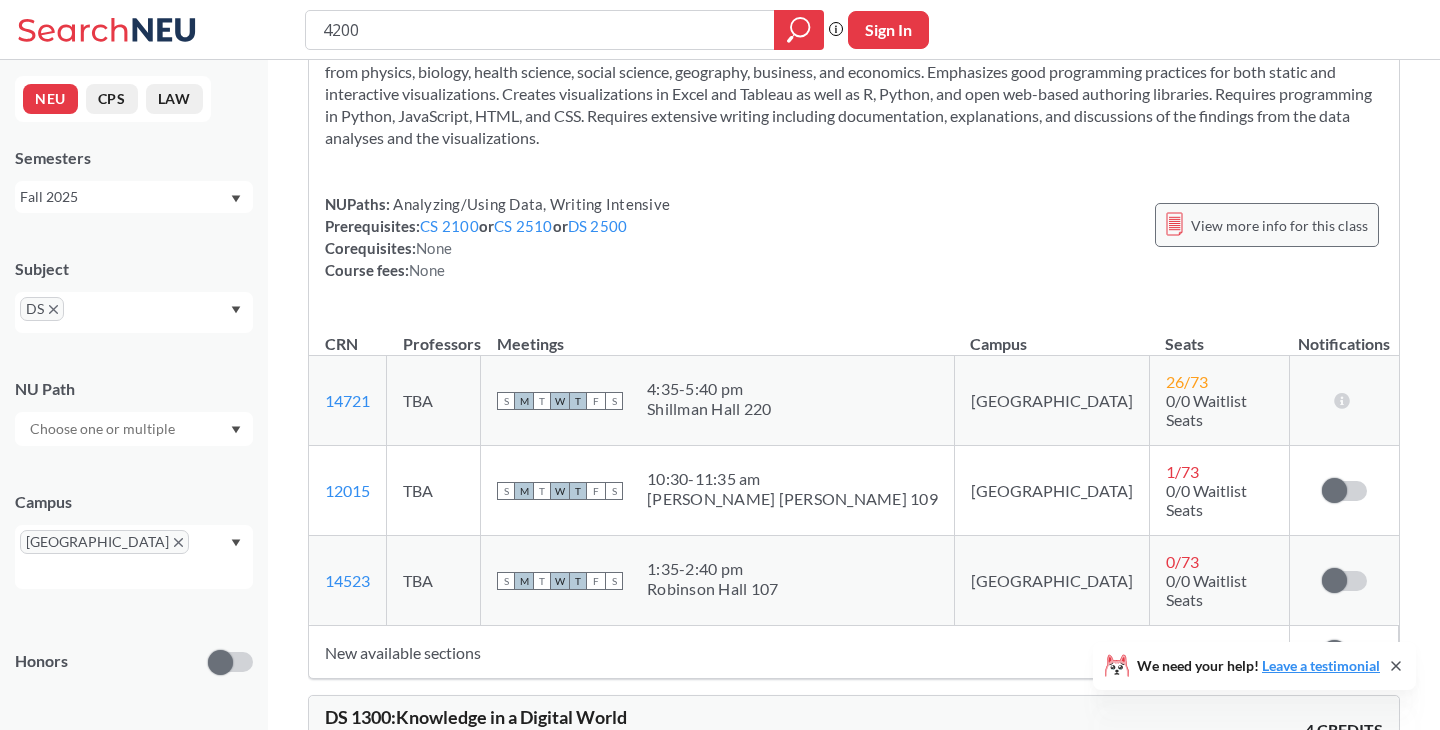 click on "View more info for this class" at bounding box center [1267, 225] 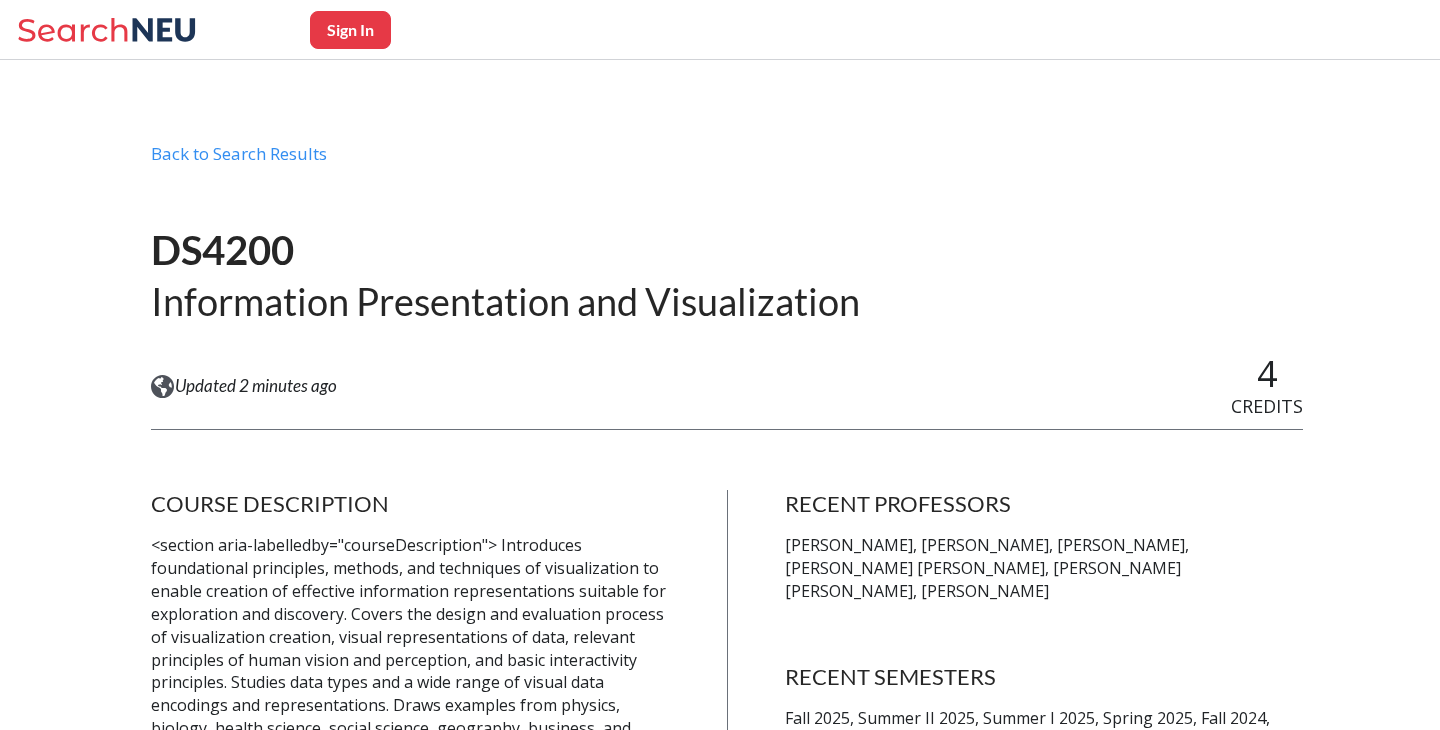 scroll, scrollTop: 0, scrollLeft: 0, axis: both 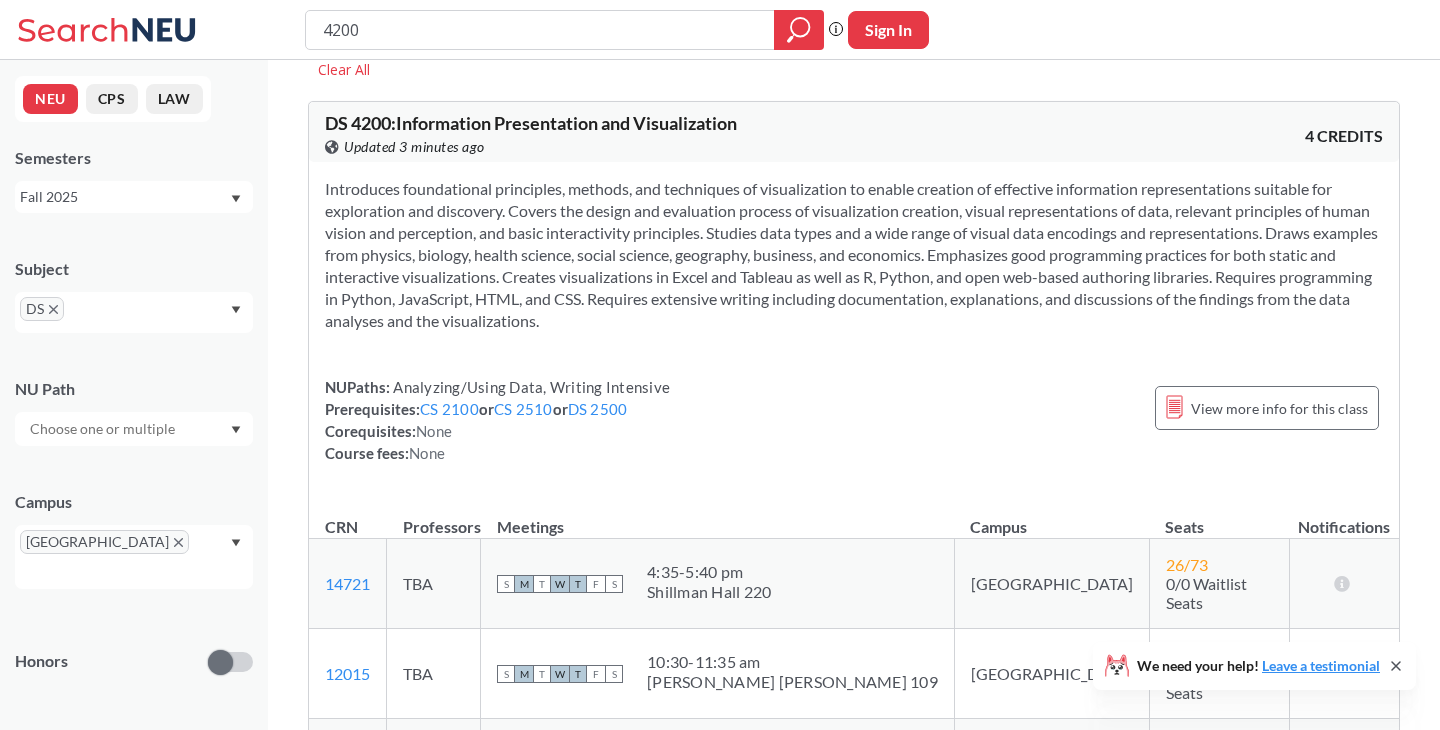 click on "4200" at bounding box center [540, 30] 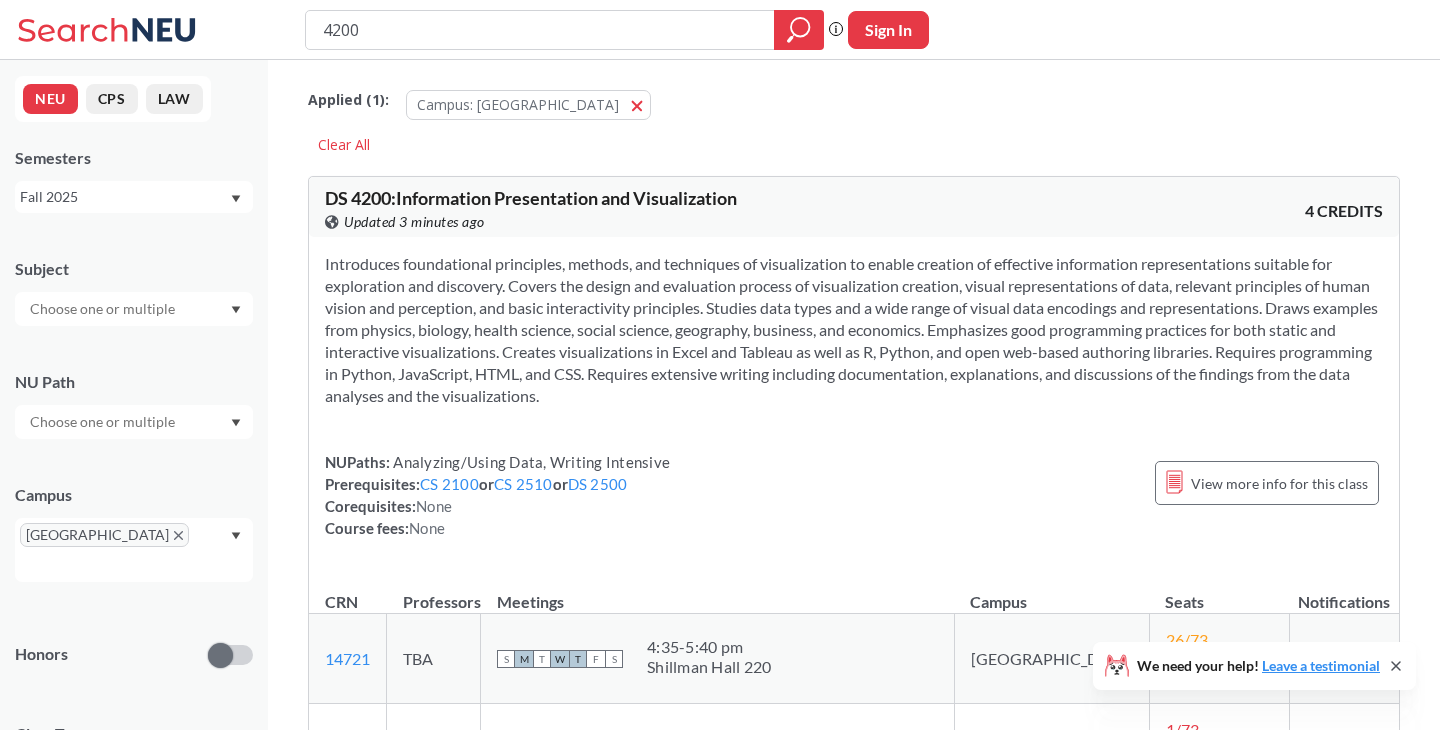 click at bounding box center (104, 309) 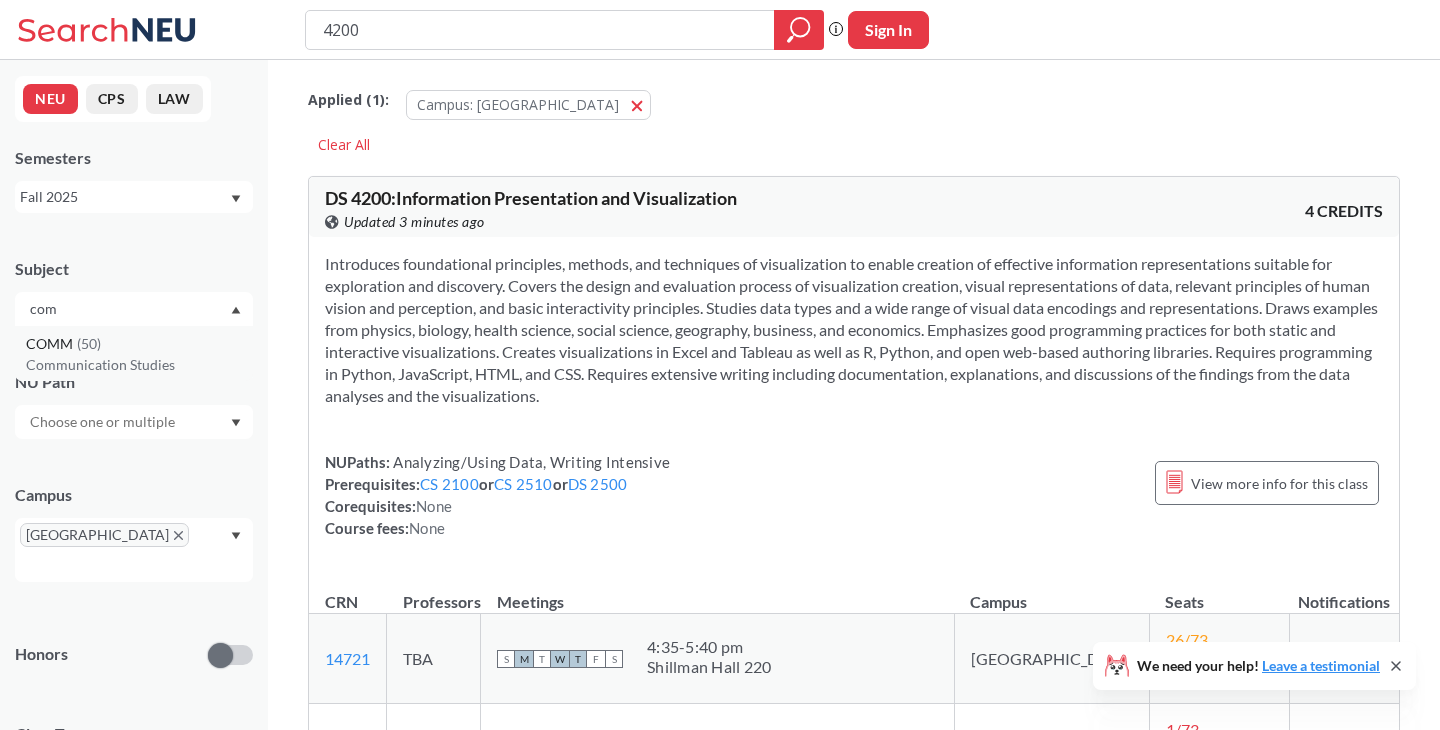 type on "com" 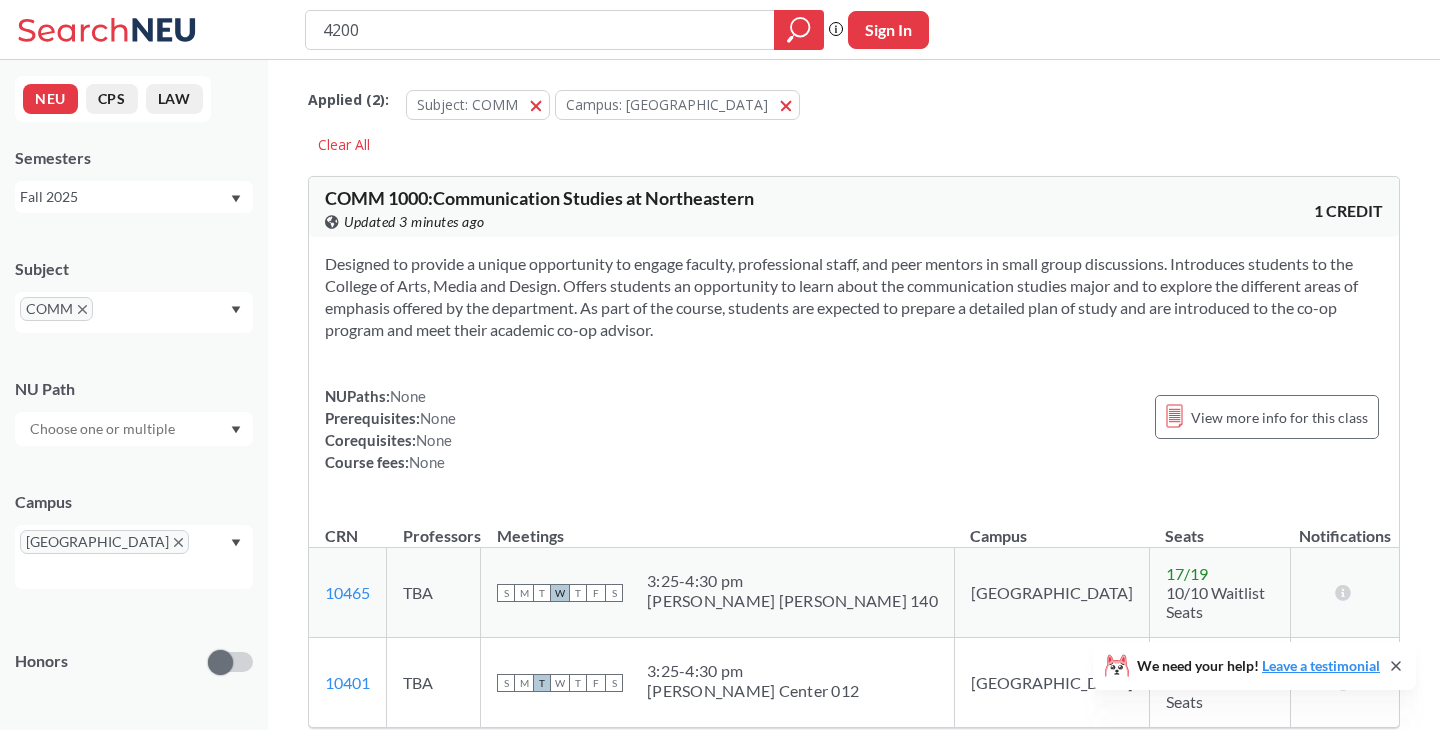 click on "4200" at bounding box center (540, 30) 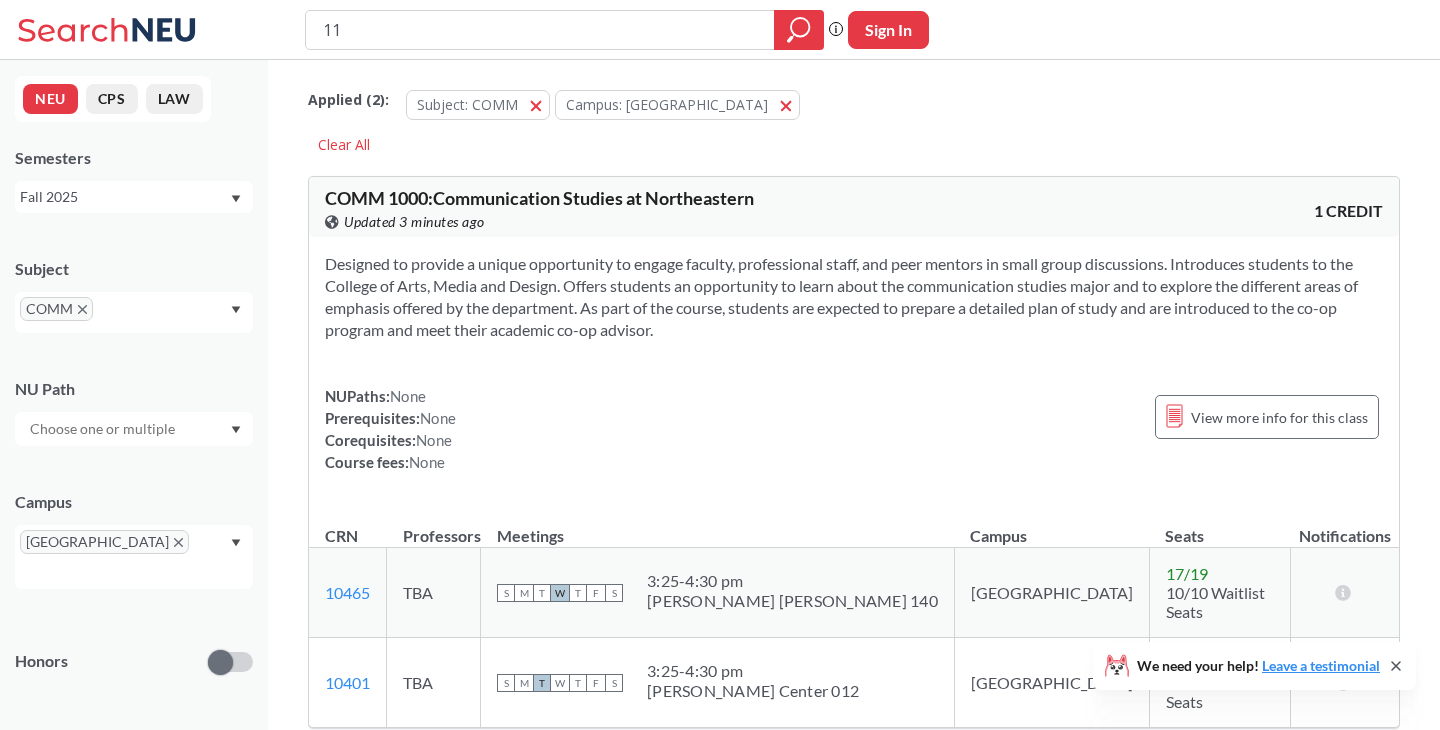 type on "1" 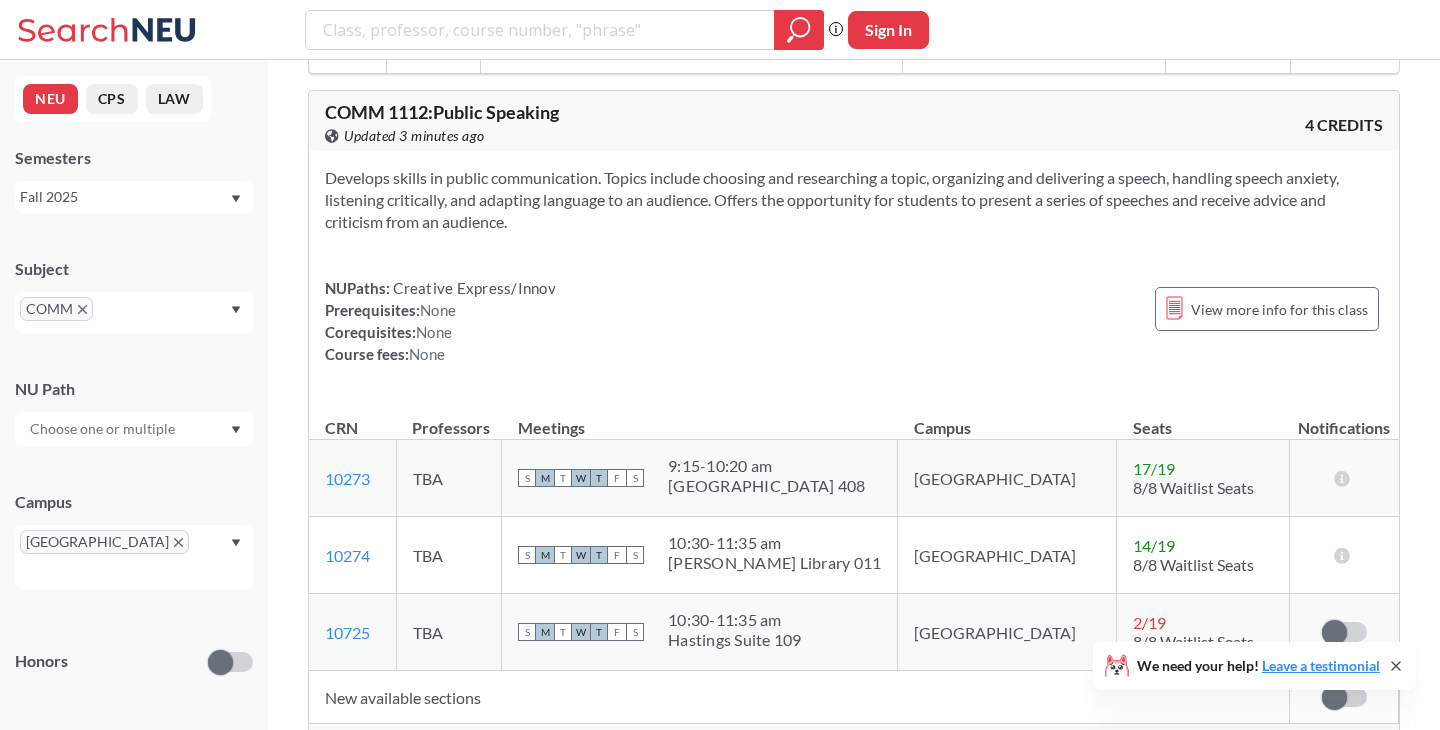 scroll, scrollTop: 1239, scrollLeft: 0, axis: vertical 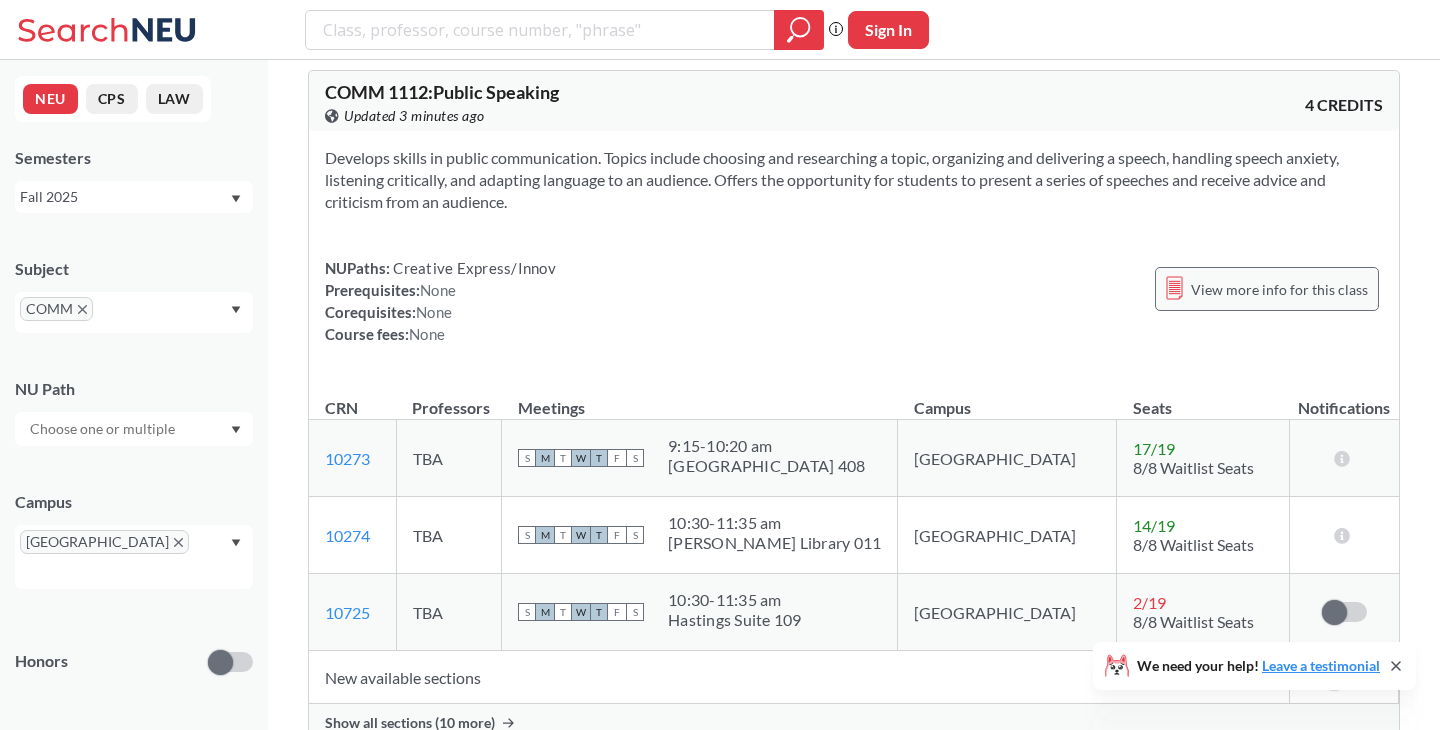 type 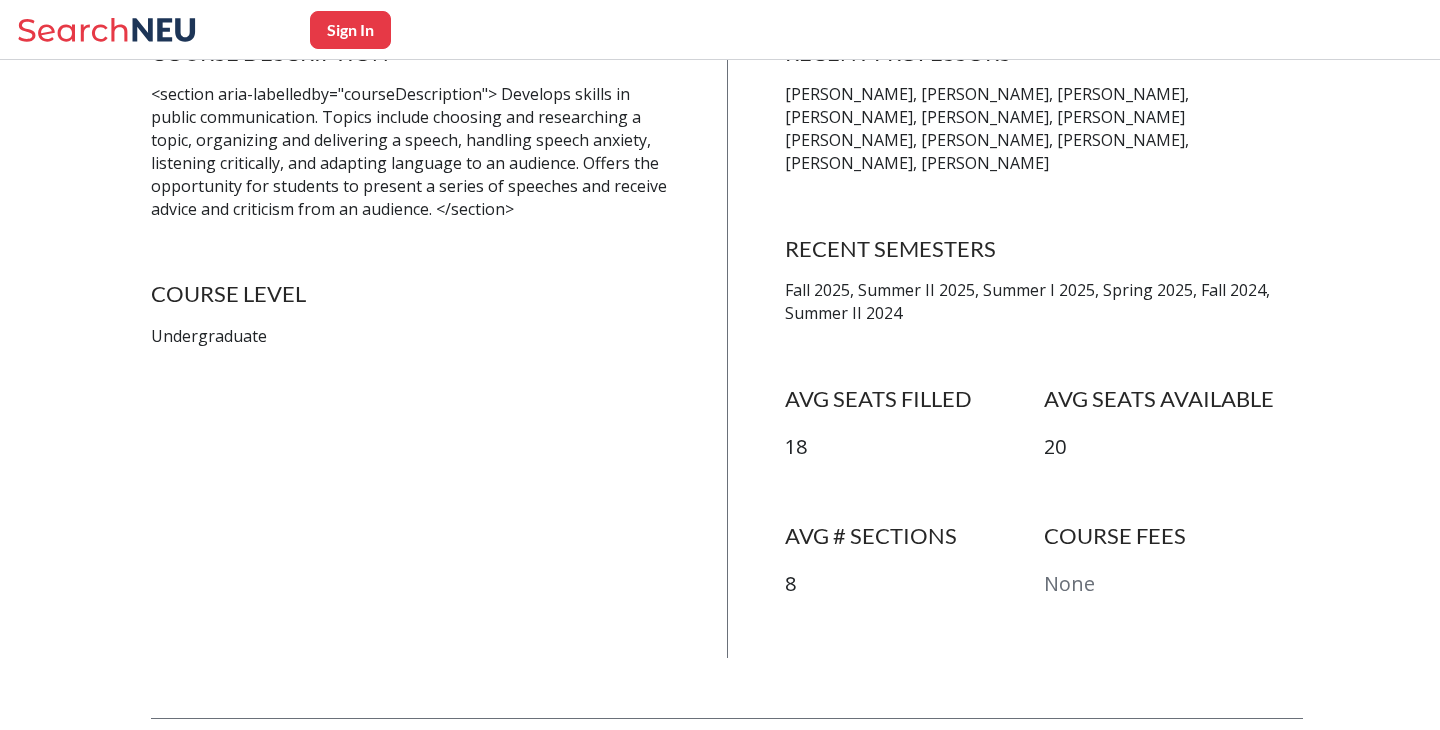 scroll, scrollTop: 0, scrollLeft: 0, axis: both 